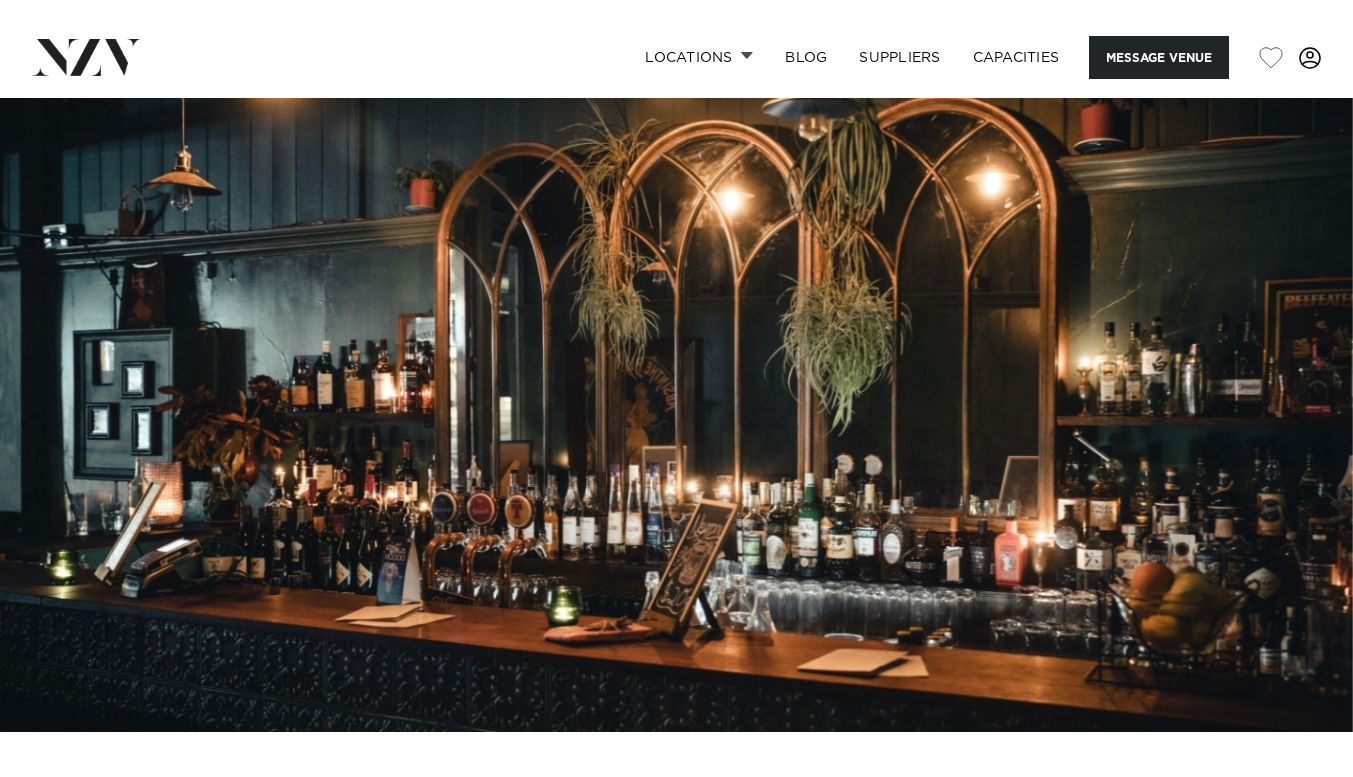 scroll, scrollTop: 0, scrollLeft: 0, axis: both 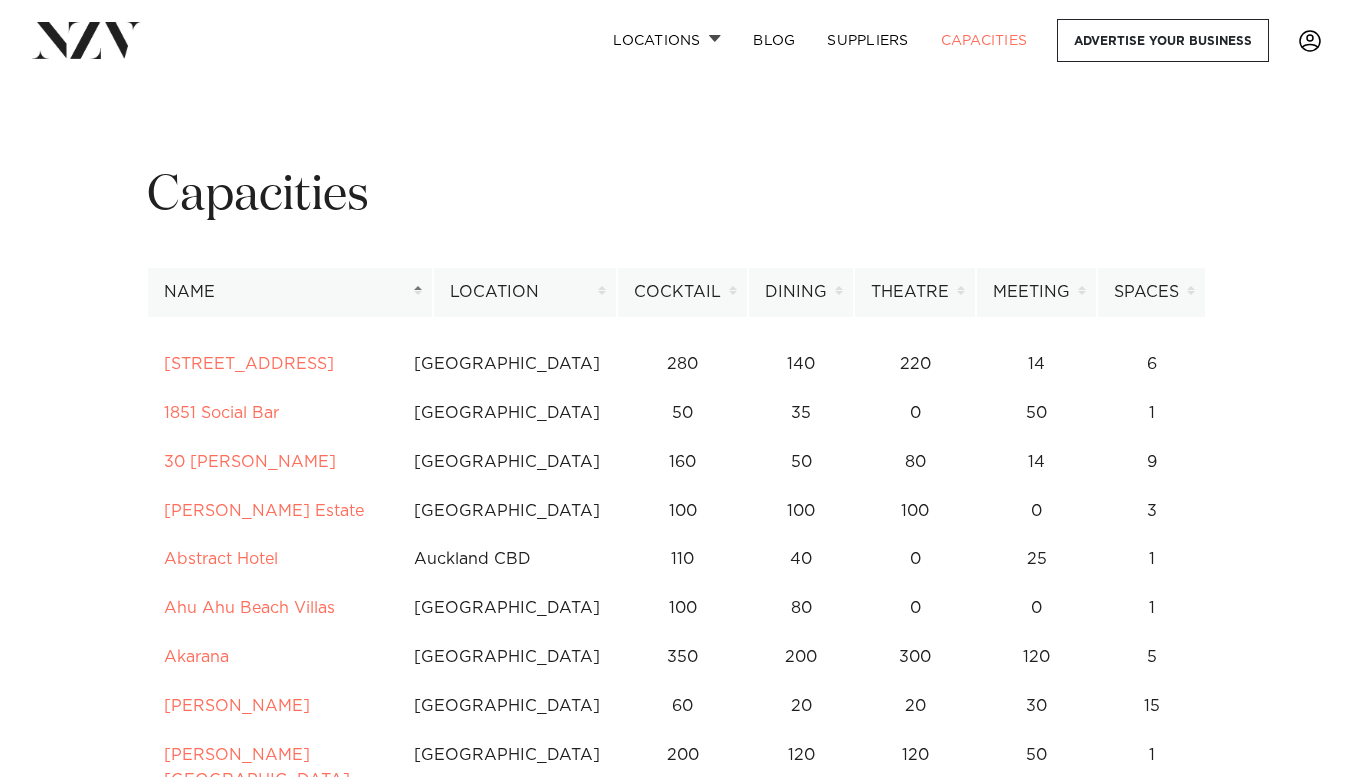 click on "Location" at bounding box center (525, 292) 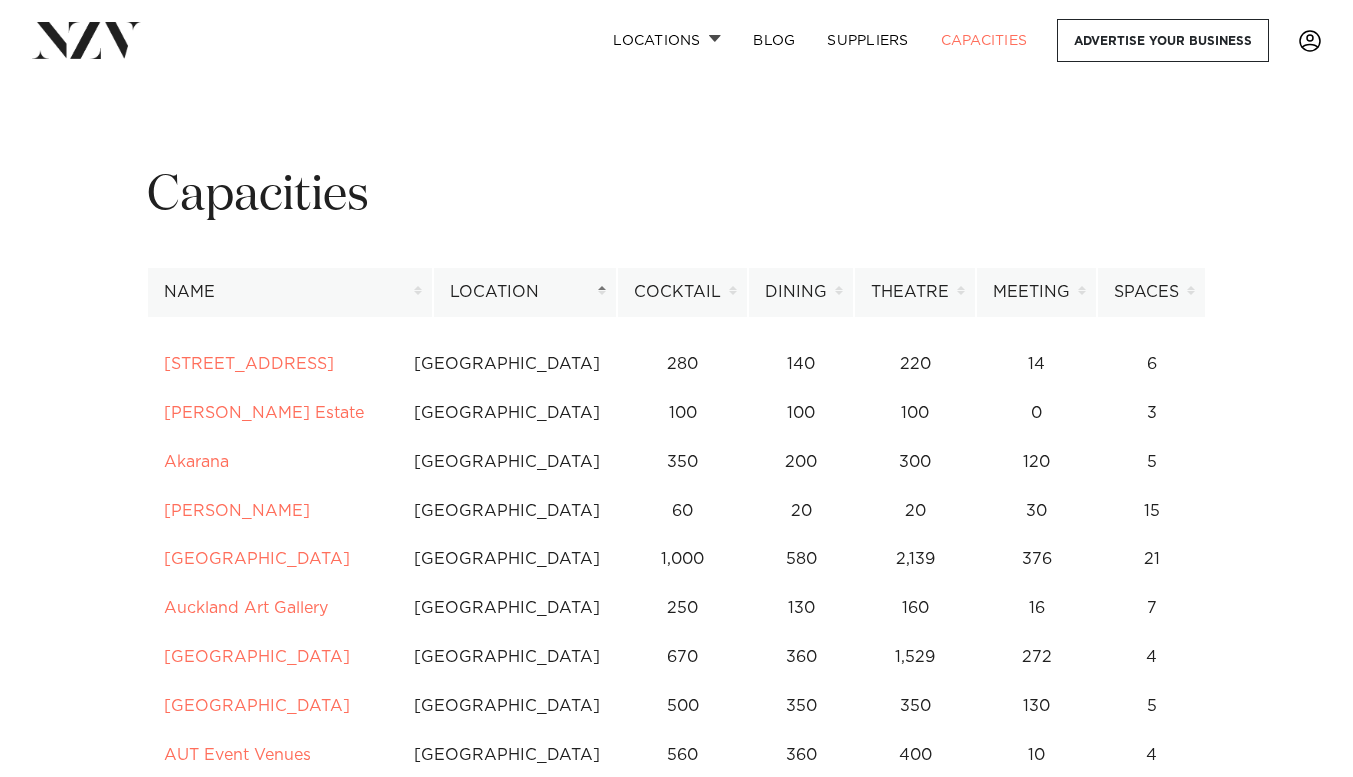 click on "Location" at bounding box center [525, 292] 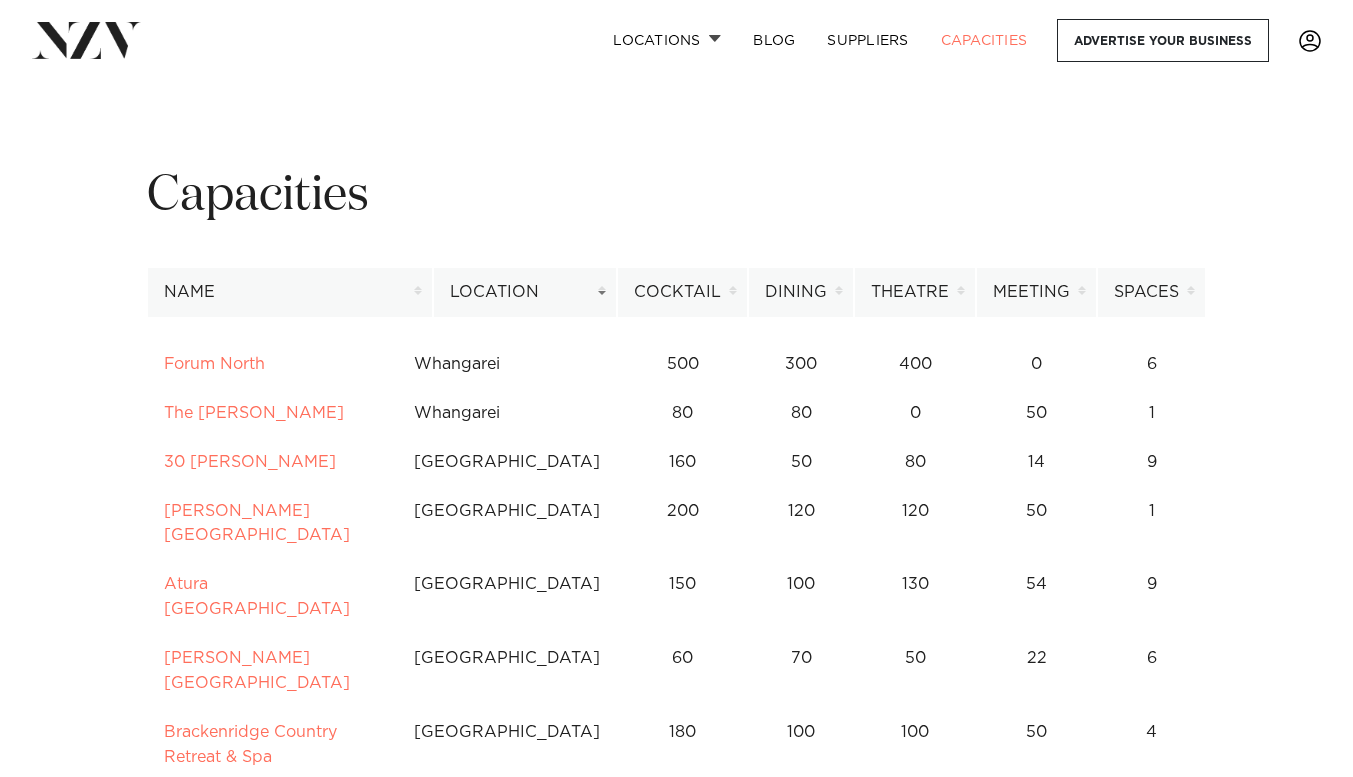click on "Location" at bounding box center [525, 292] 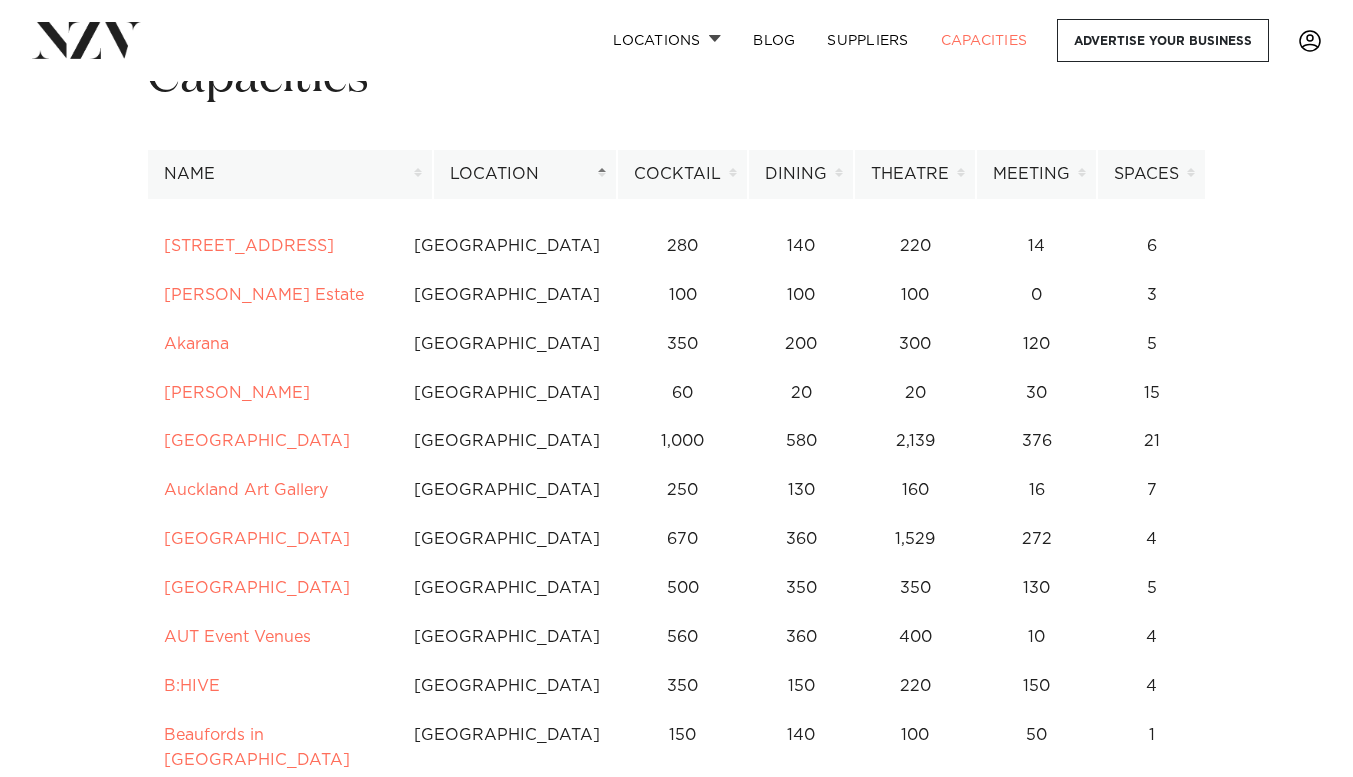 scroll, scrollTop: 126, scrollLeft: 0, axis: vertical 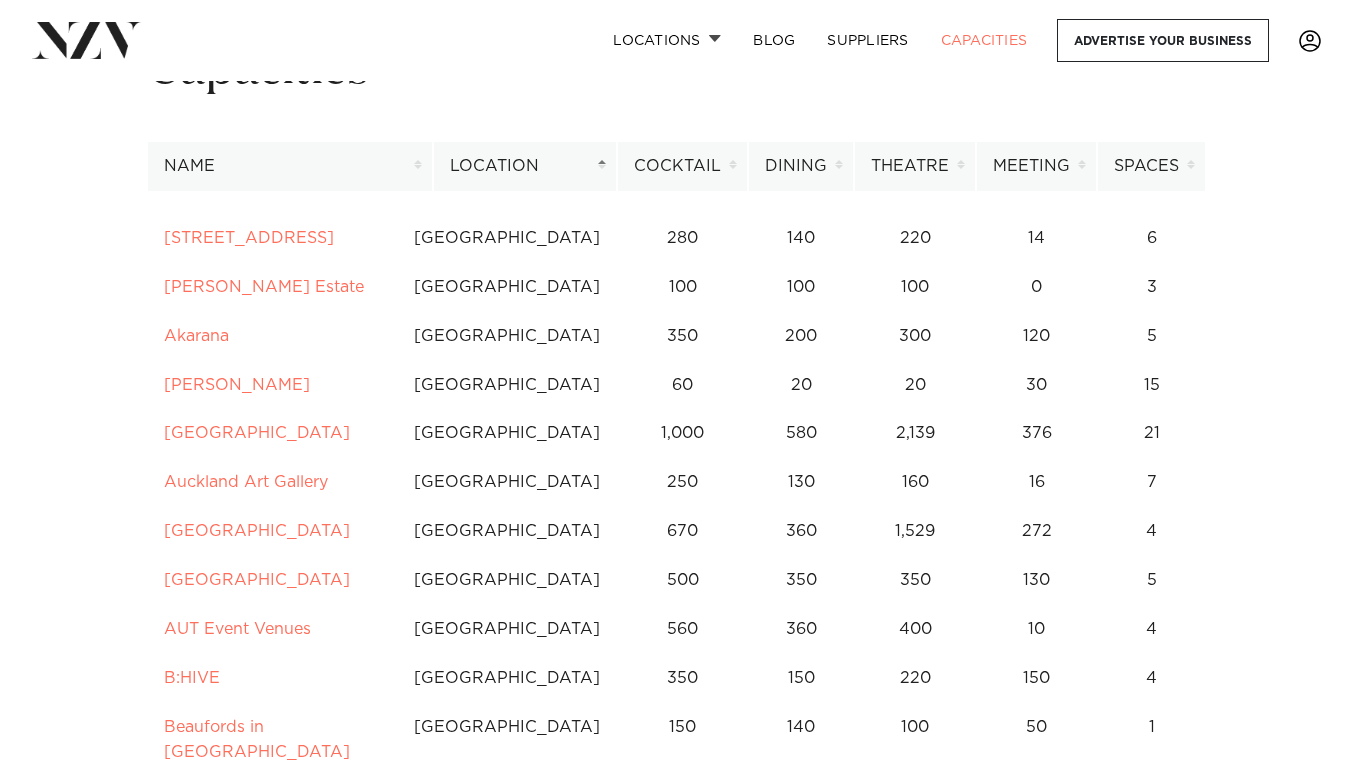 click on "Dining" at bounding box center (801, 166) 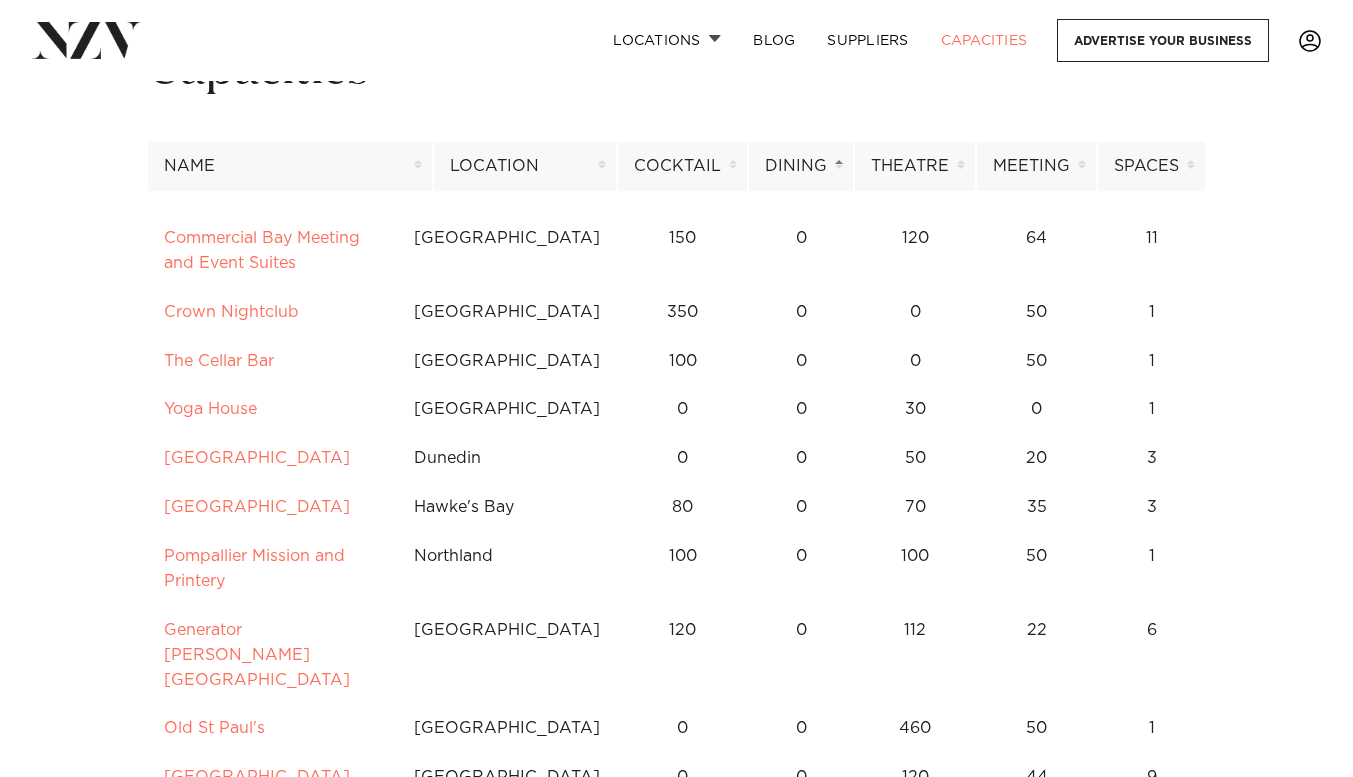 click on "Dining" at bounding box center [801, 166] 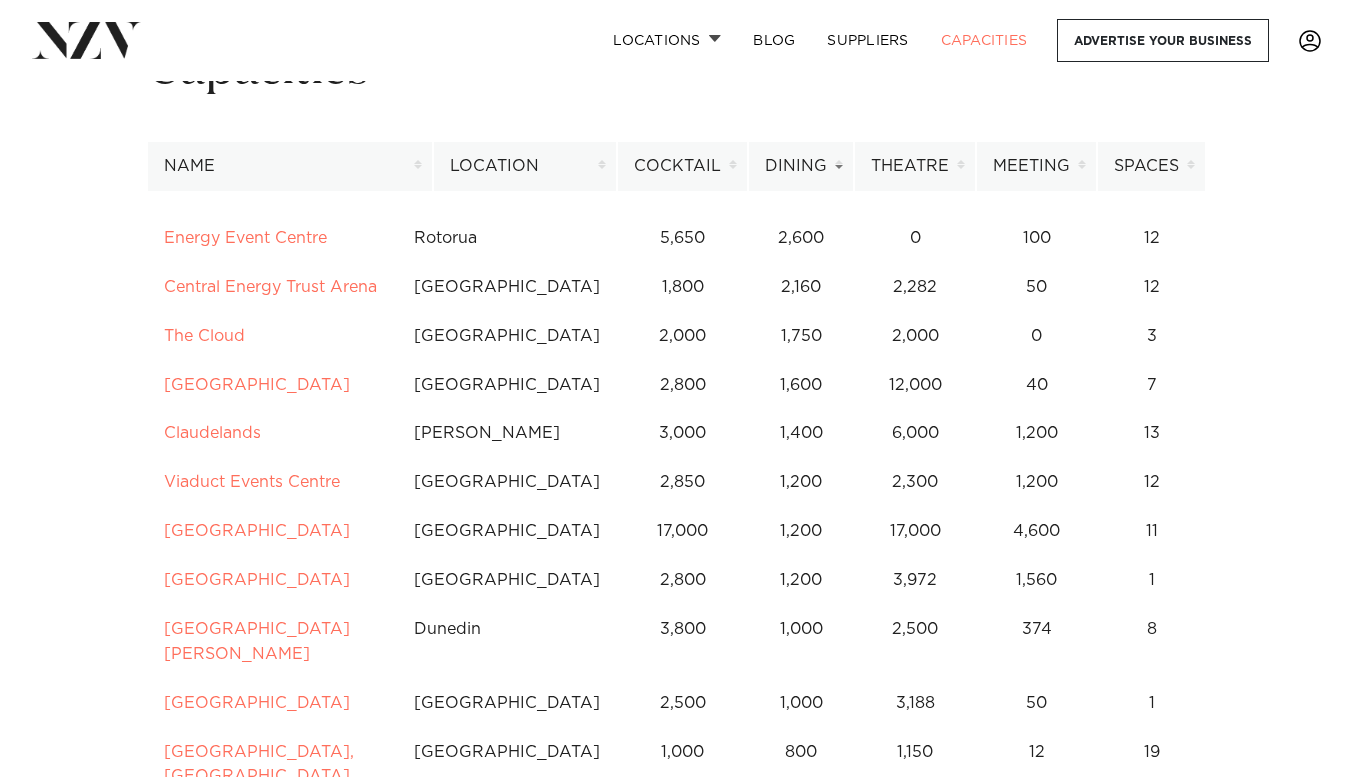 click on "Dining" at bounding box center [801, 166] 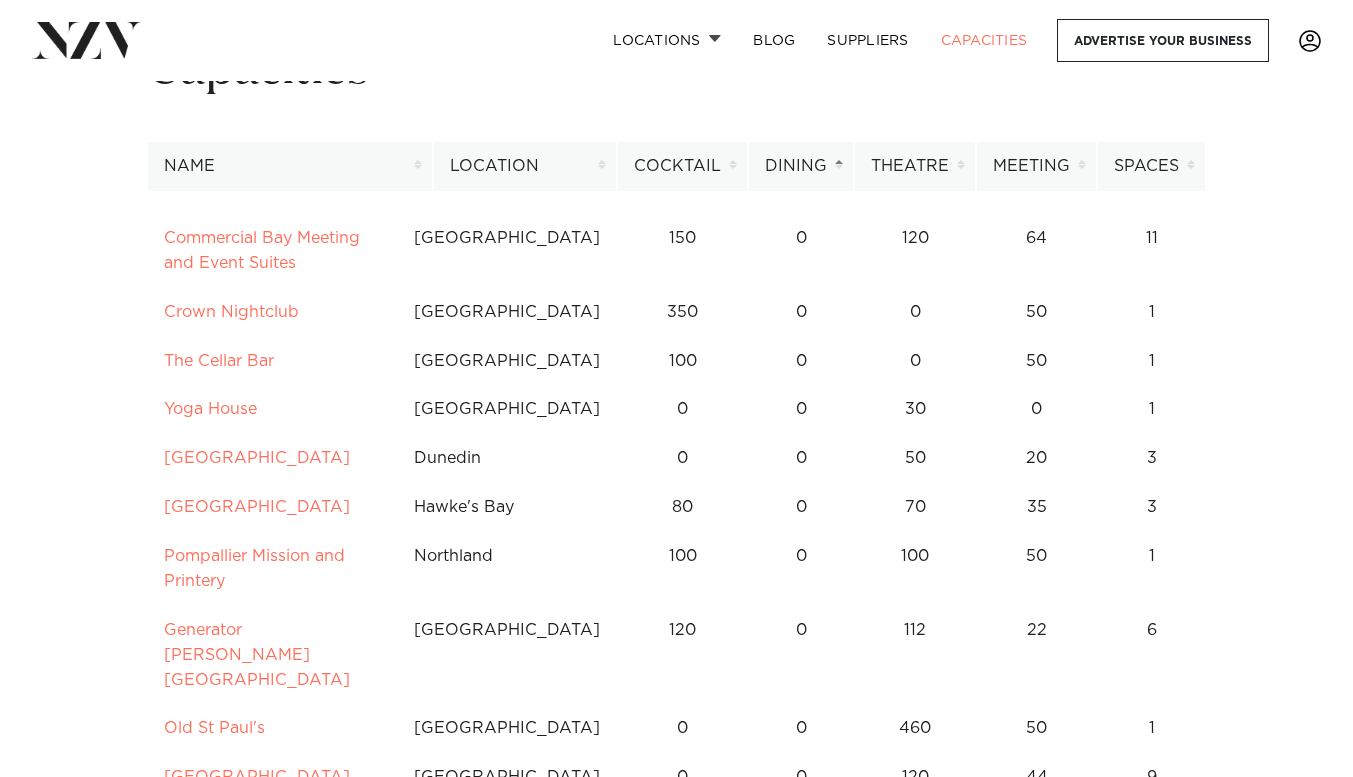 click on "Location" at bounding box center (525, 166) 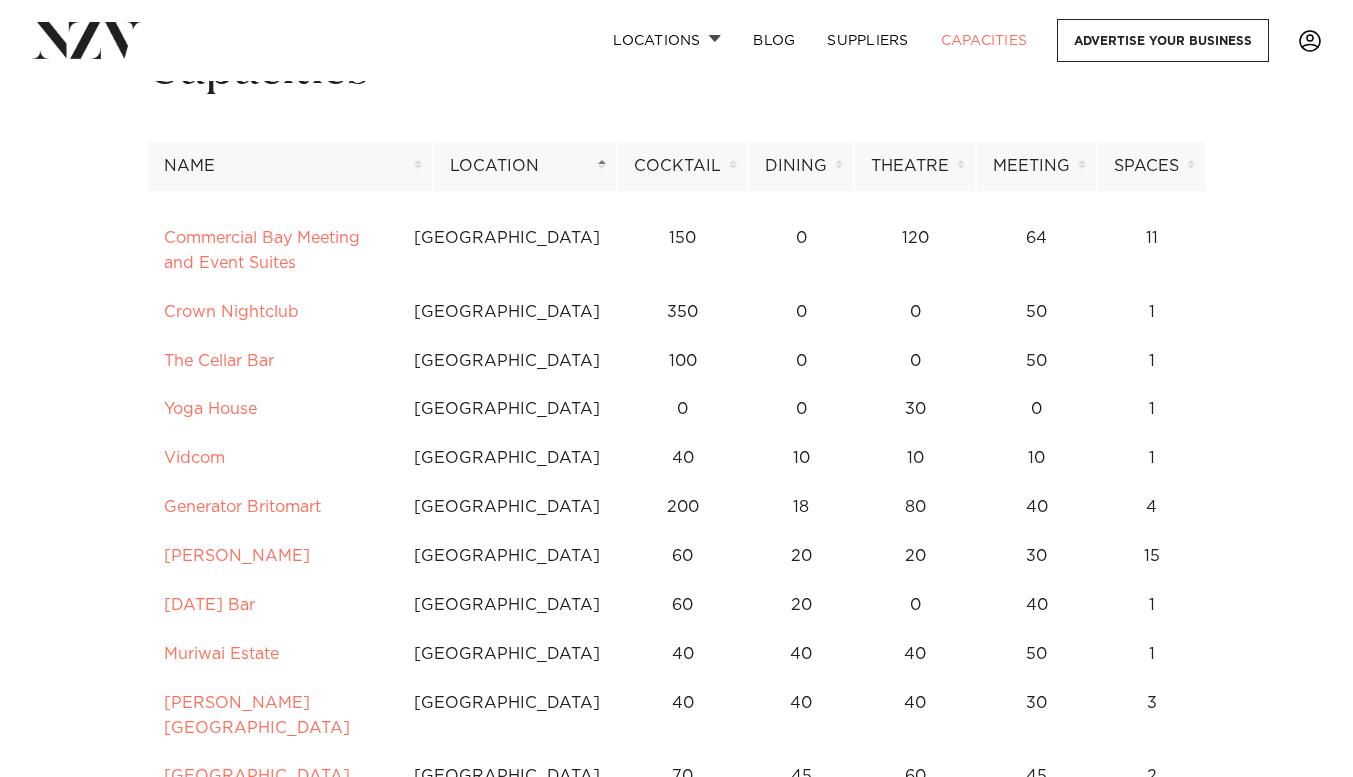 click on "Cocktail" at bounding box center [682, 166] 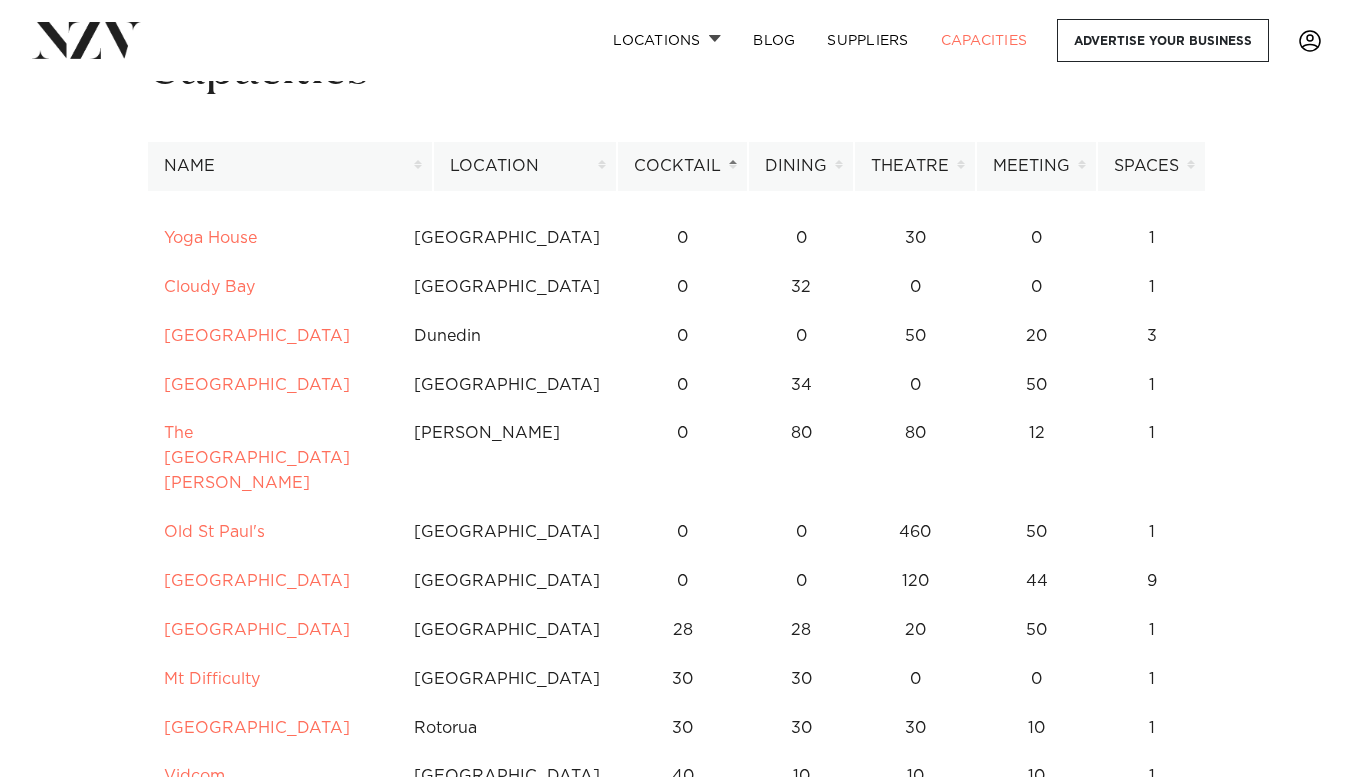 click on "Location" at bounding box center (525, 166) 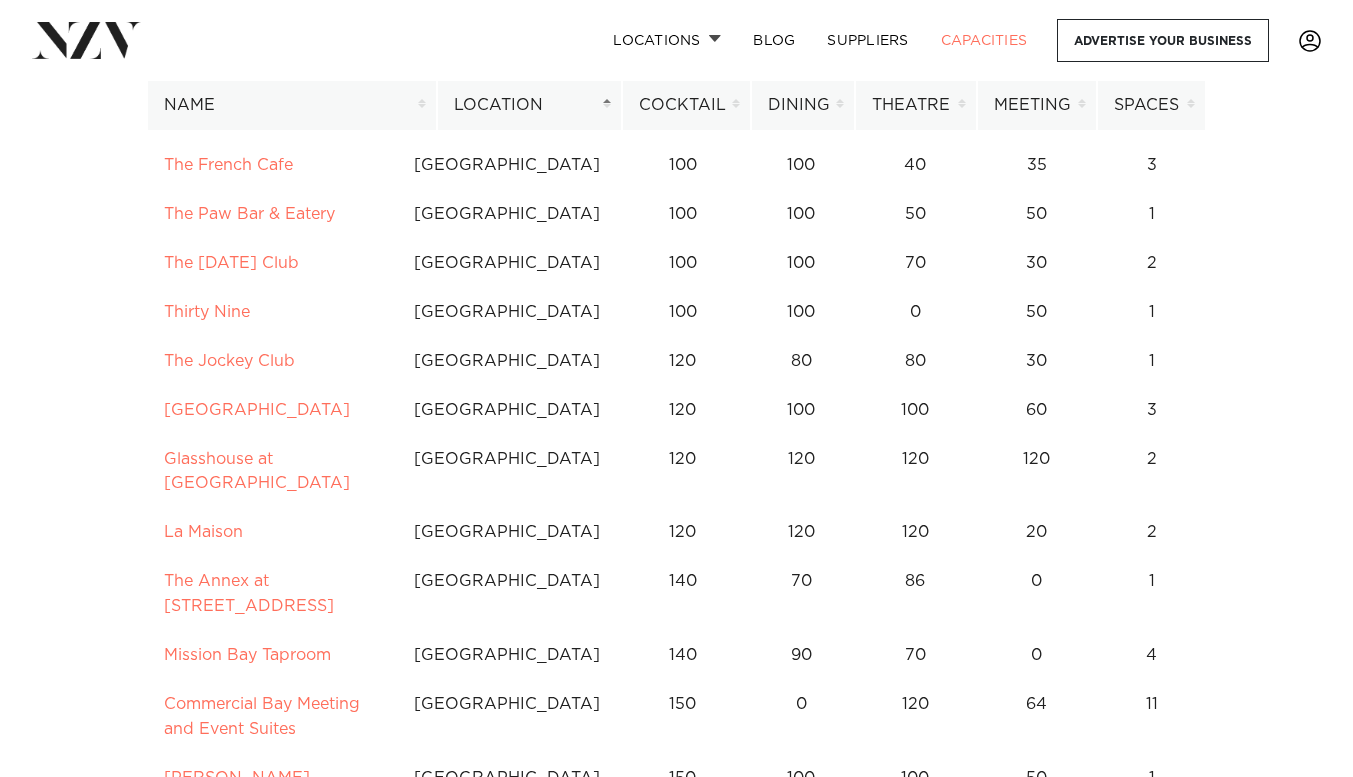scroll, scrollTop: 1182, scrollLeft: 0, axis: vertical 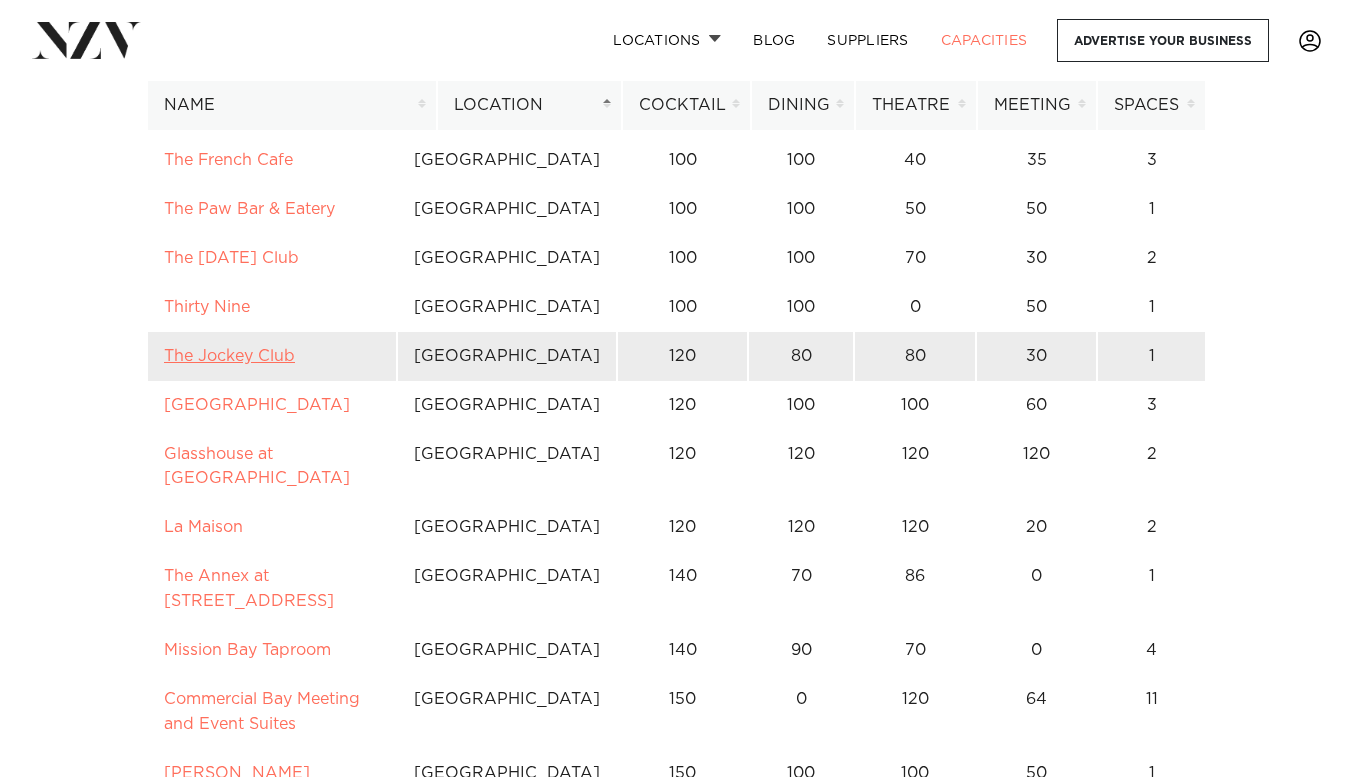click on "The Jockey Club" at bounding box center (229, 356) 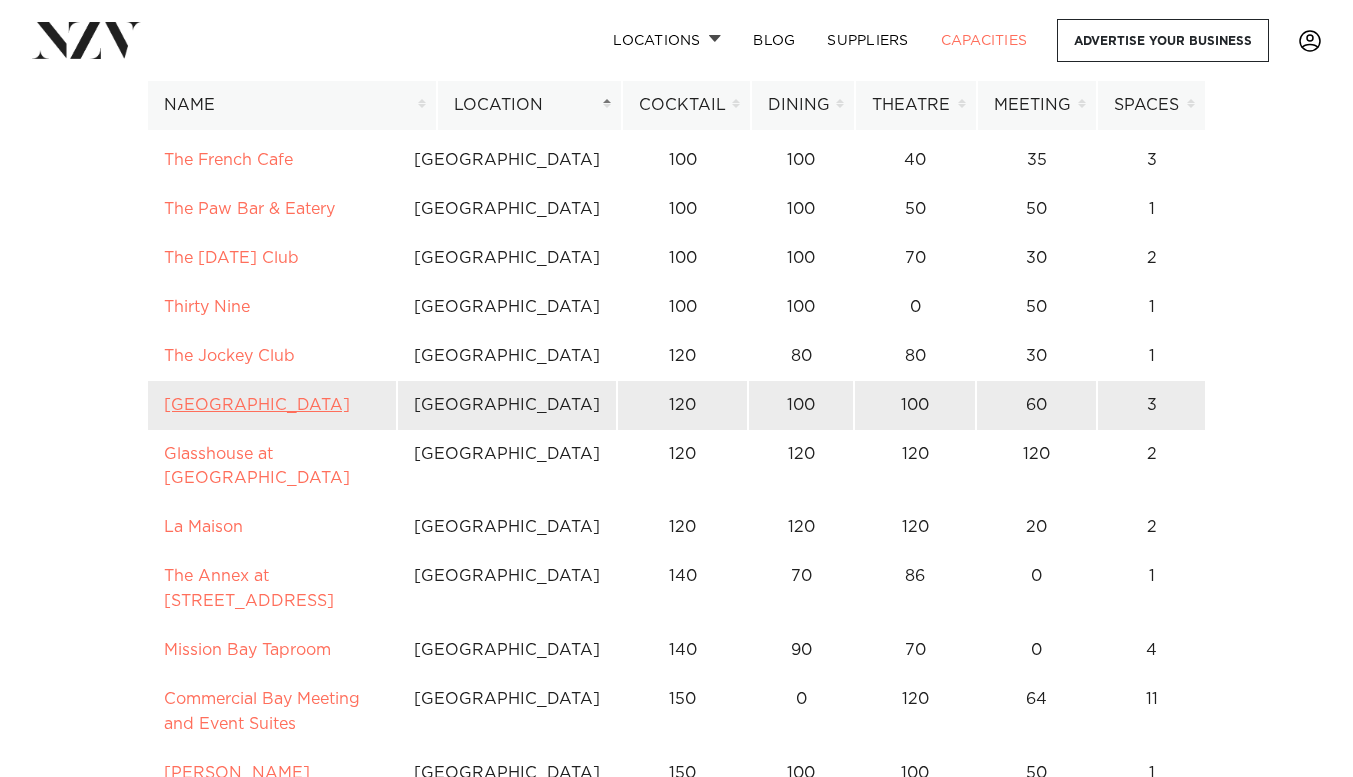 click on "Tui Hills" at bounding box center [257, 405] 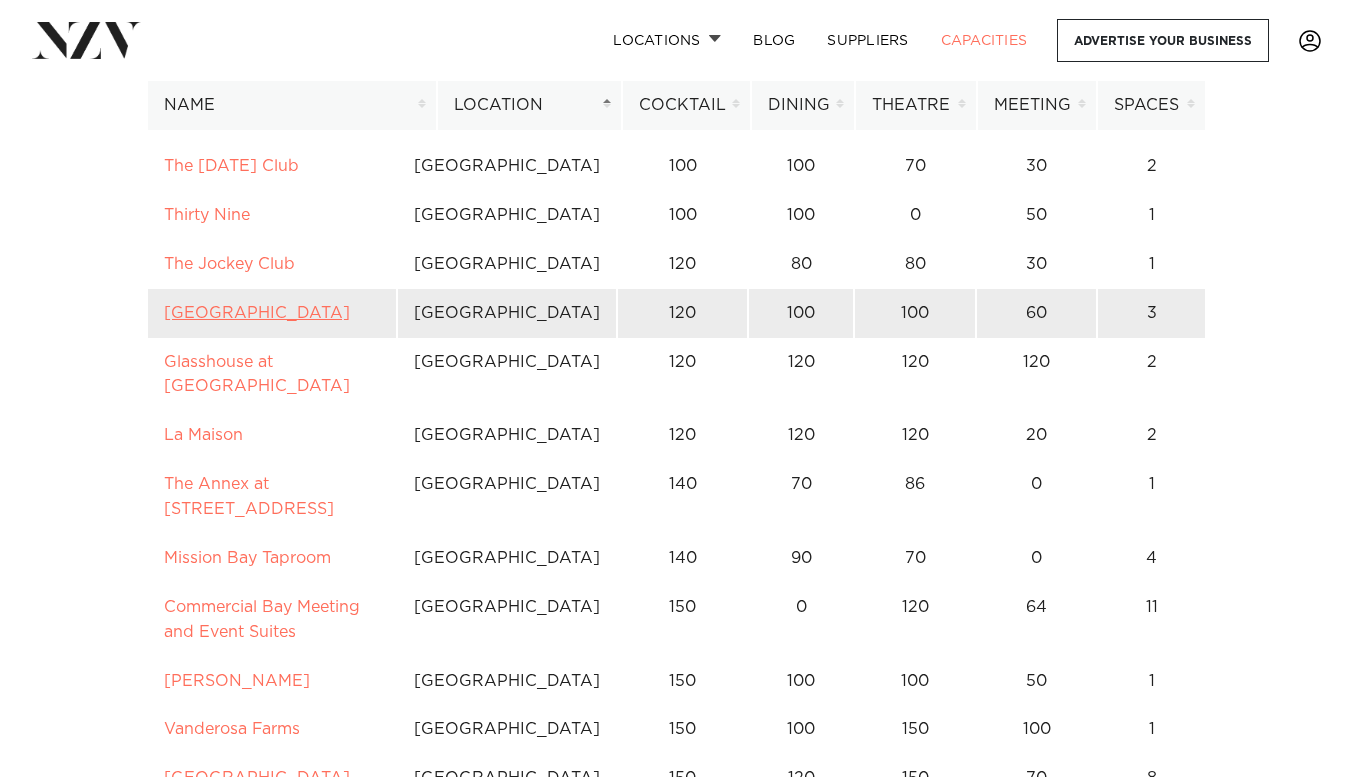 scroll, scrollTop: 1323, scrollLeft: 0, axis: vertical 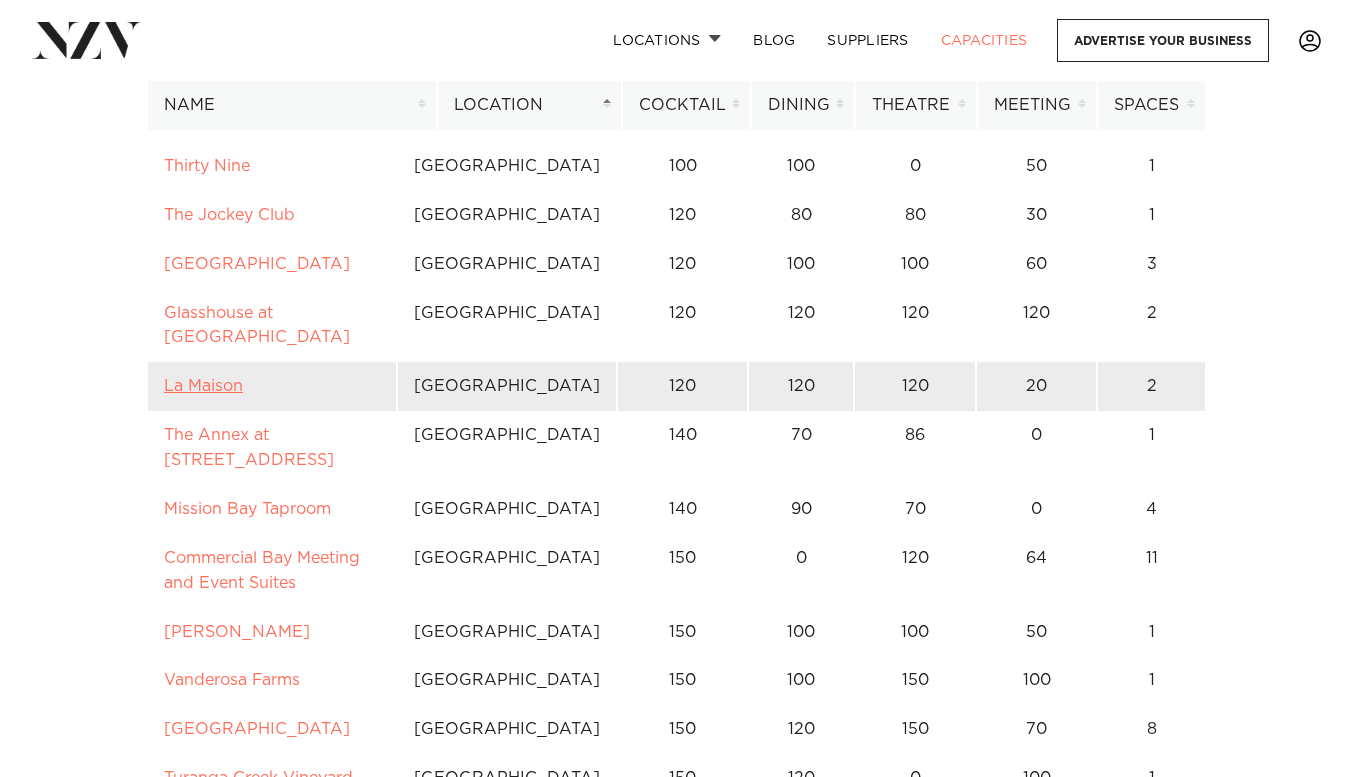 click on "La Maison" at bounding box center (203, 386) 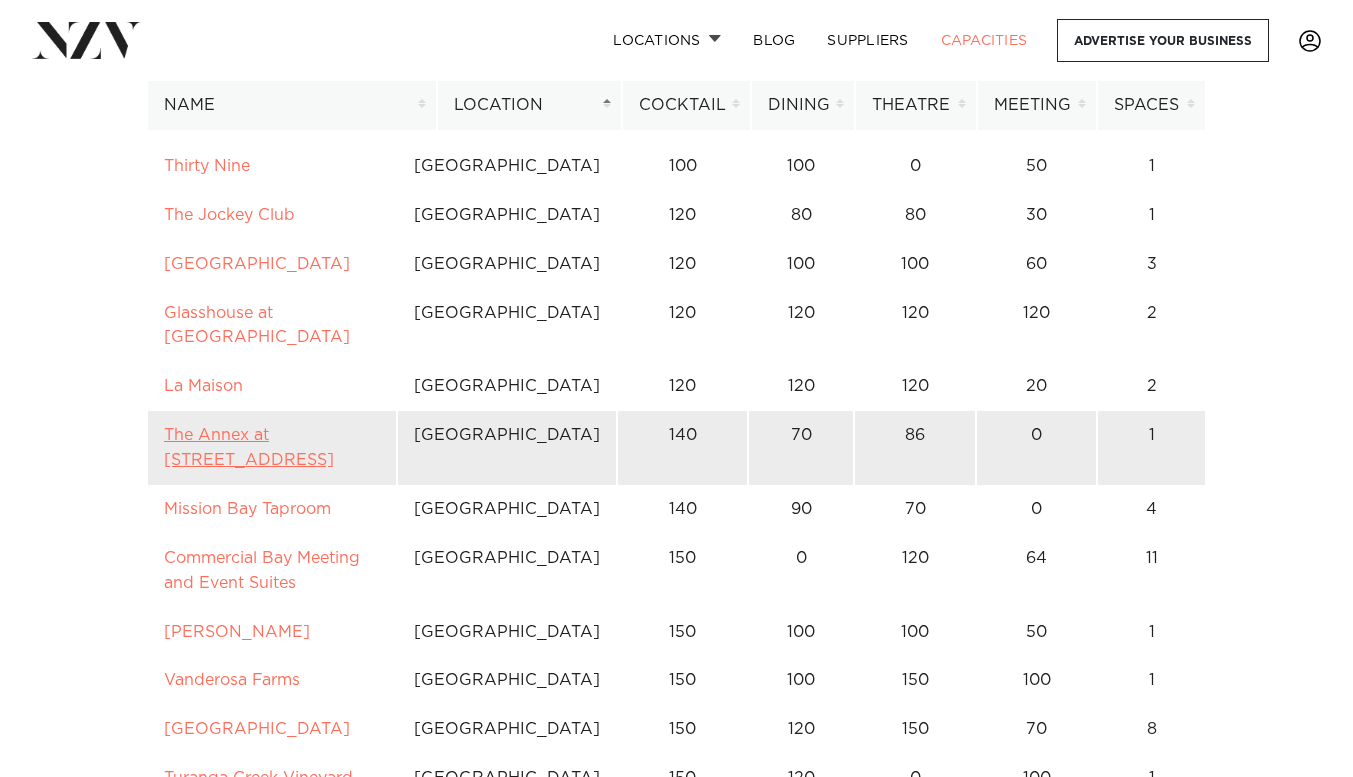 click on "The Annex at 10 Madden Street" at bounding box center (249, 447) 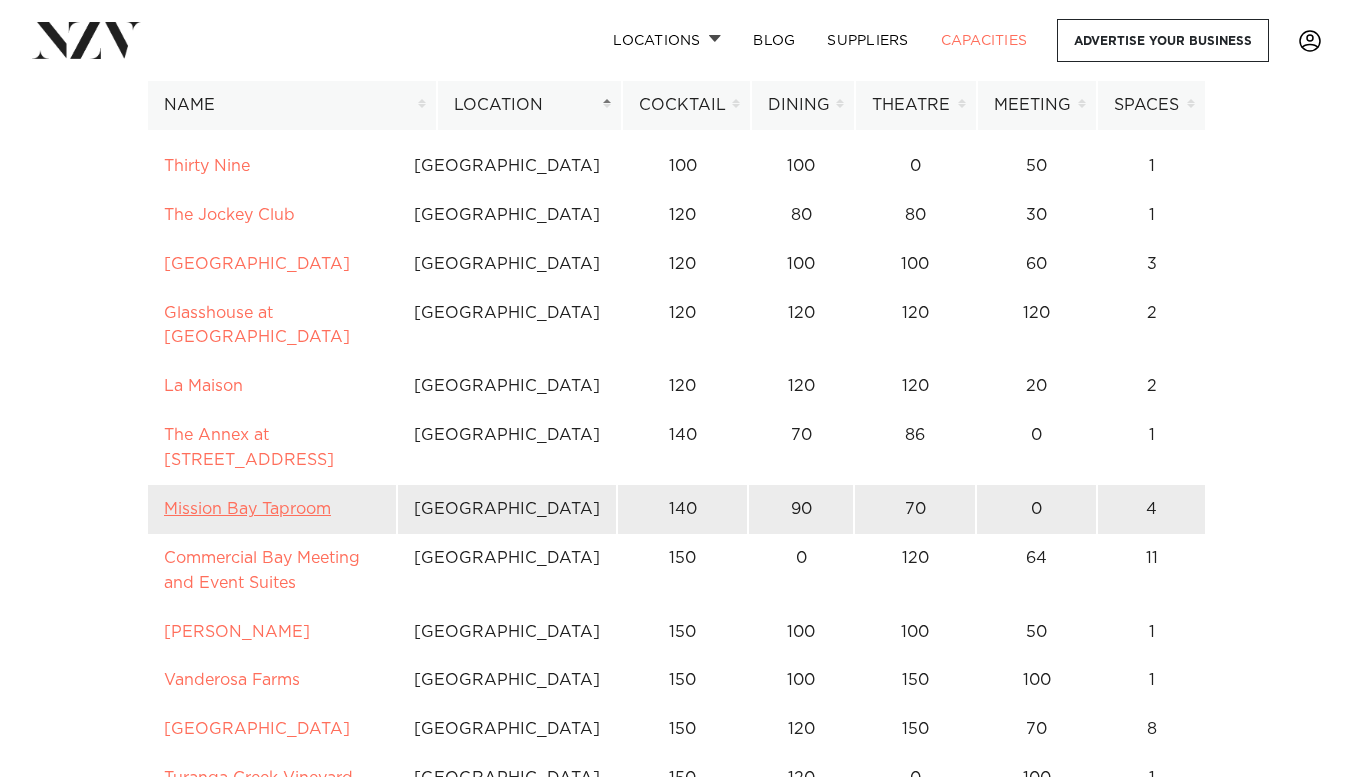 click on "Mission Bay Taproom" at bounding box center (247, 509) 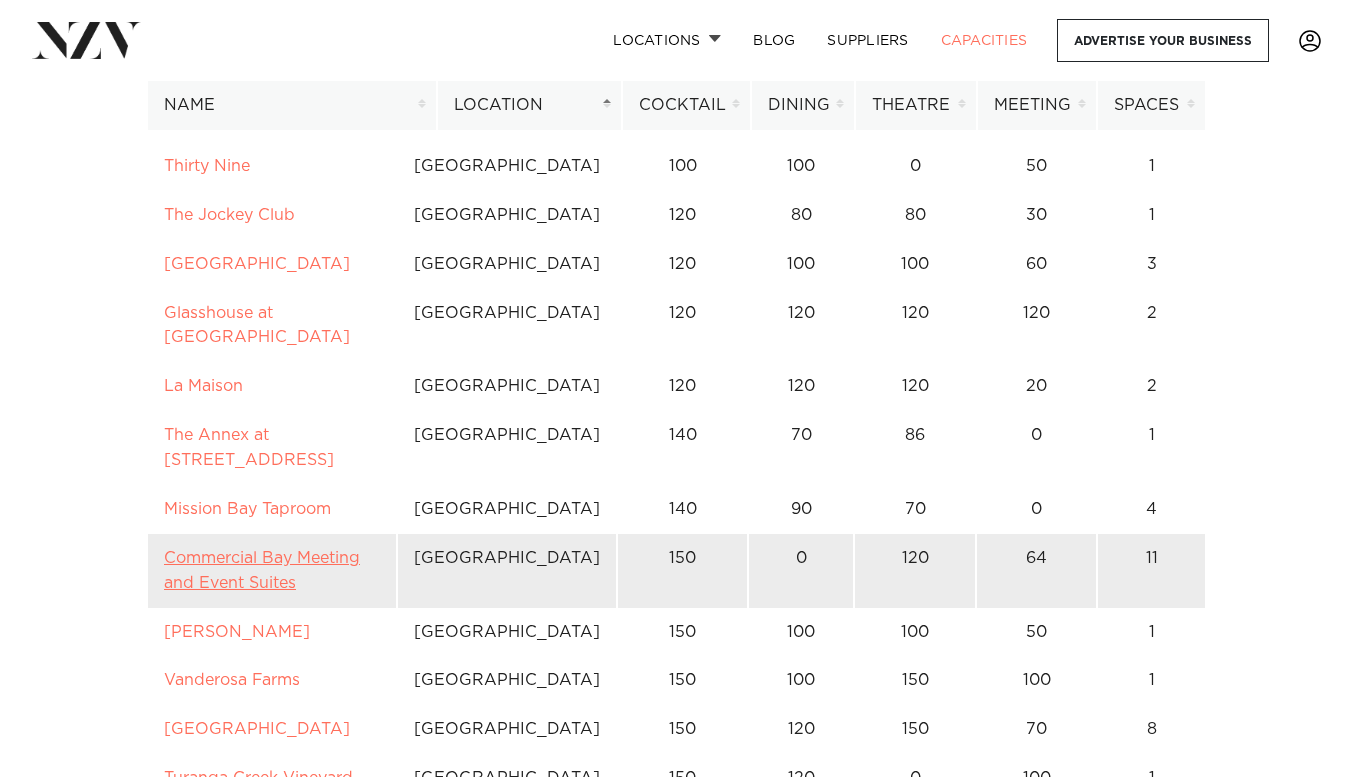 click on "Commercial Bay Meeting and Event Suites" at bounding box center [262, 570] 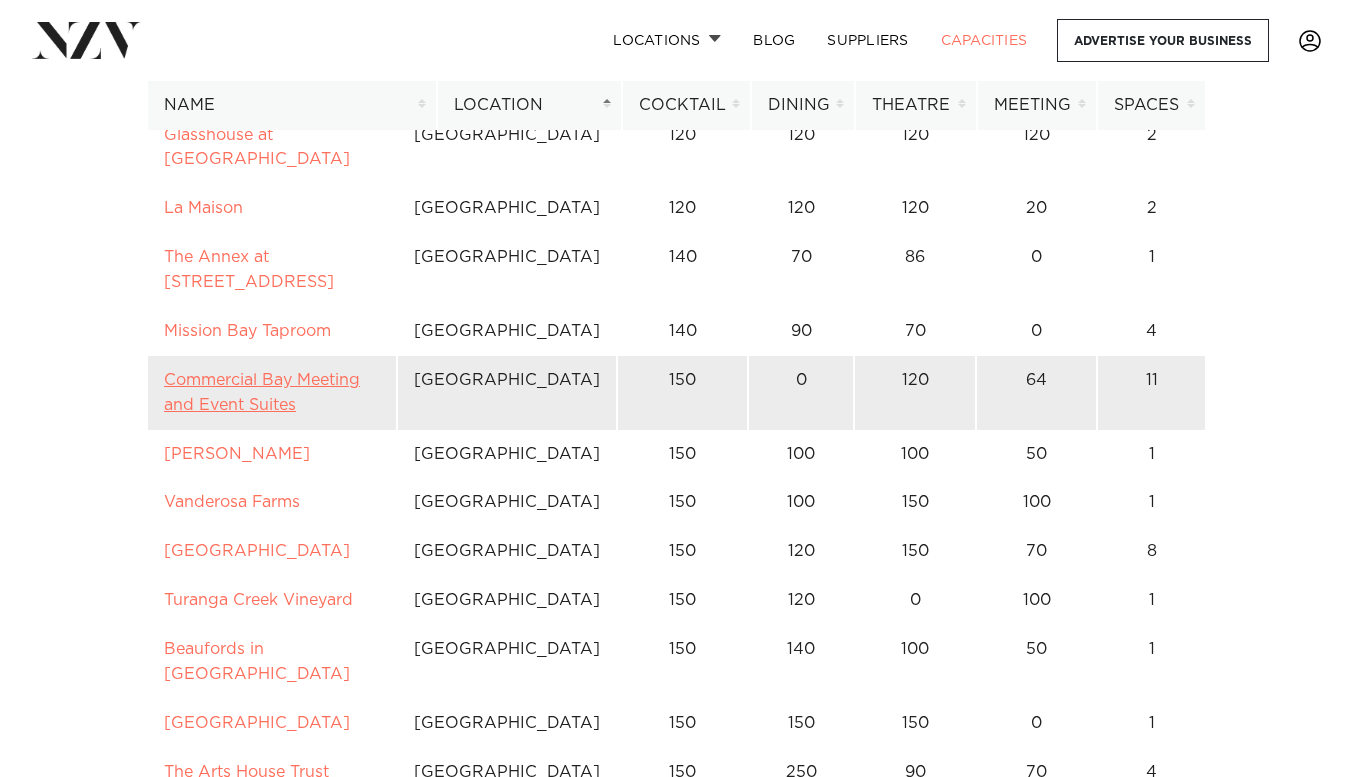 scroll, scrollTop: 1502, scrollLeft: 0, axis: vertical 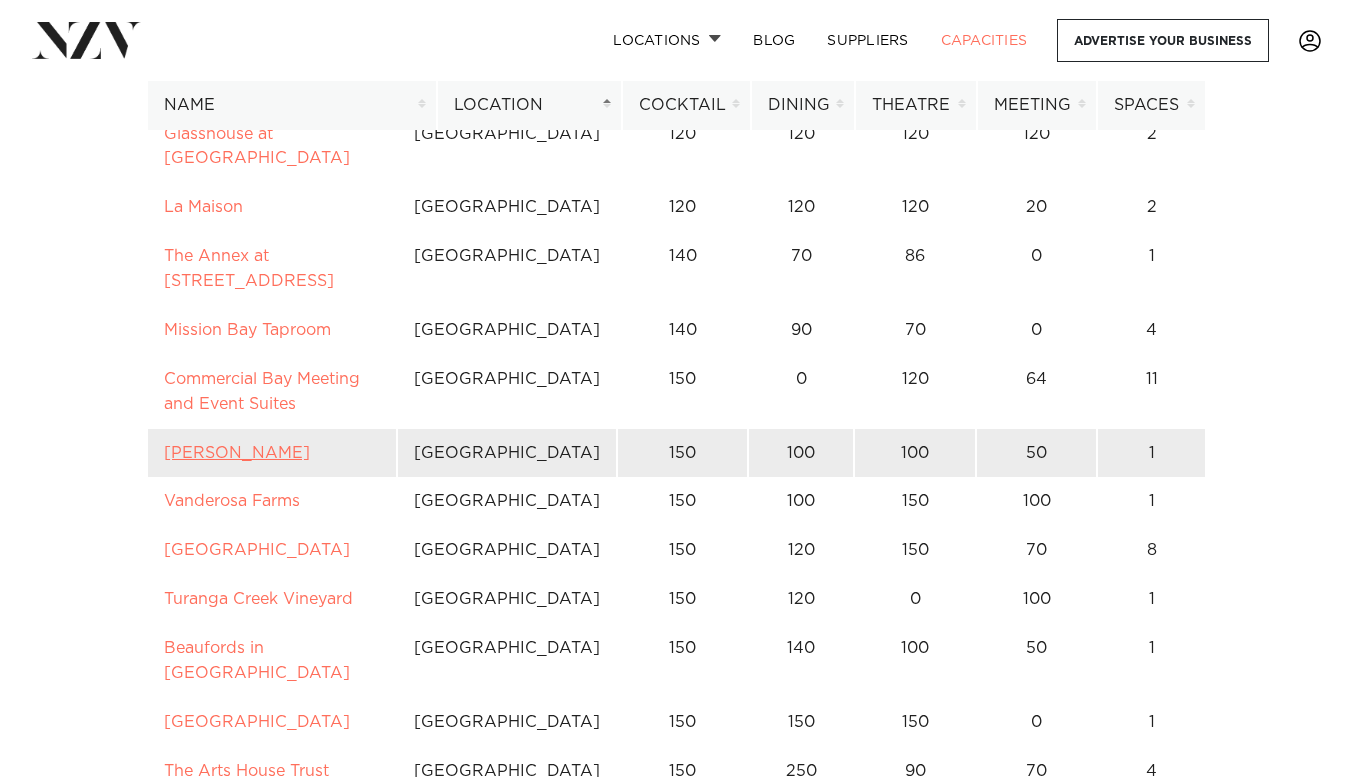 click on "Norma Taps" at bounding box center [237, 453] 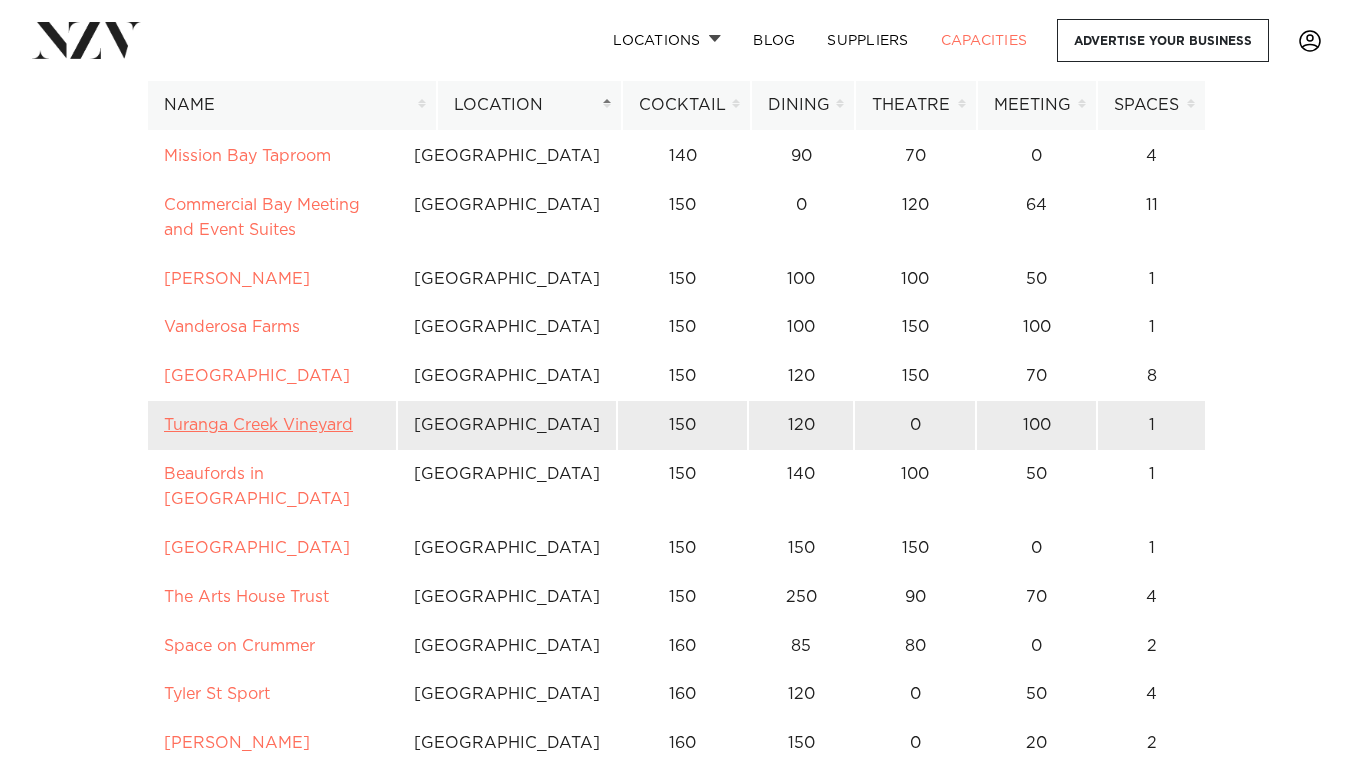 scroll, scrollTop: 1678, scrollLeft: 0, axis: vertical 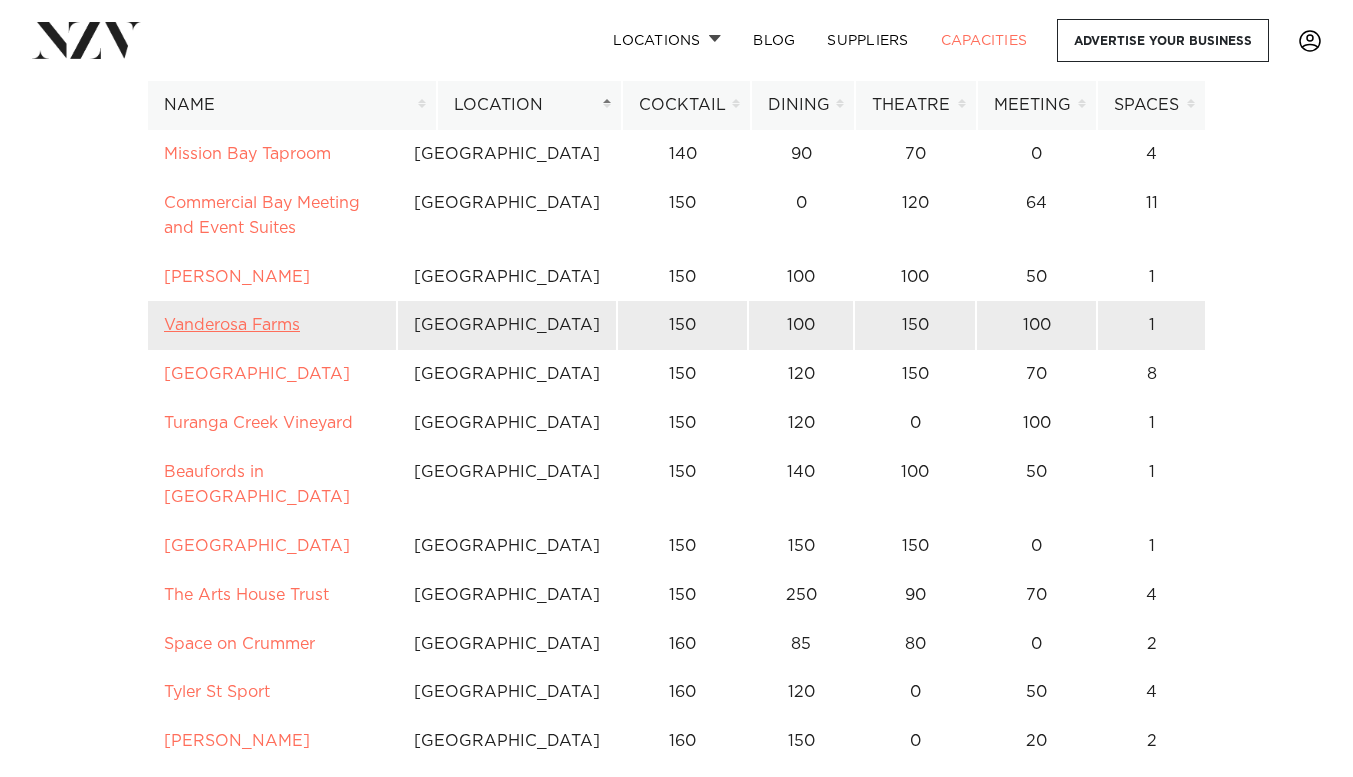 click on "Vanderosa Farms" at bounding box center [232, 325] 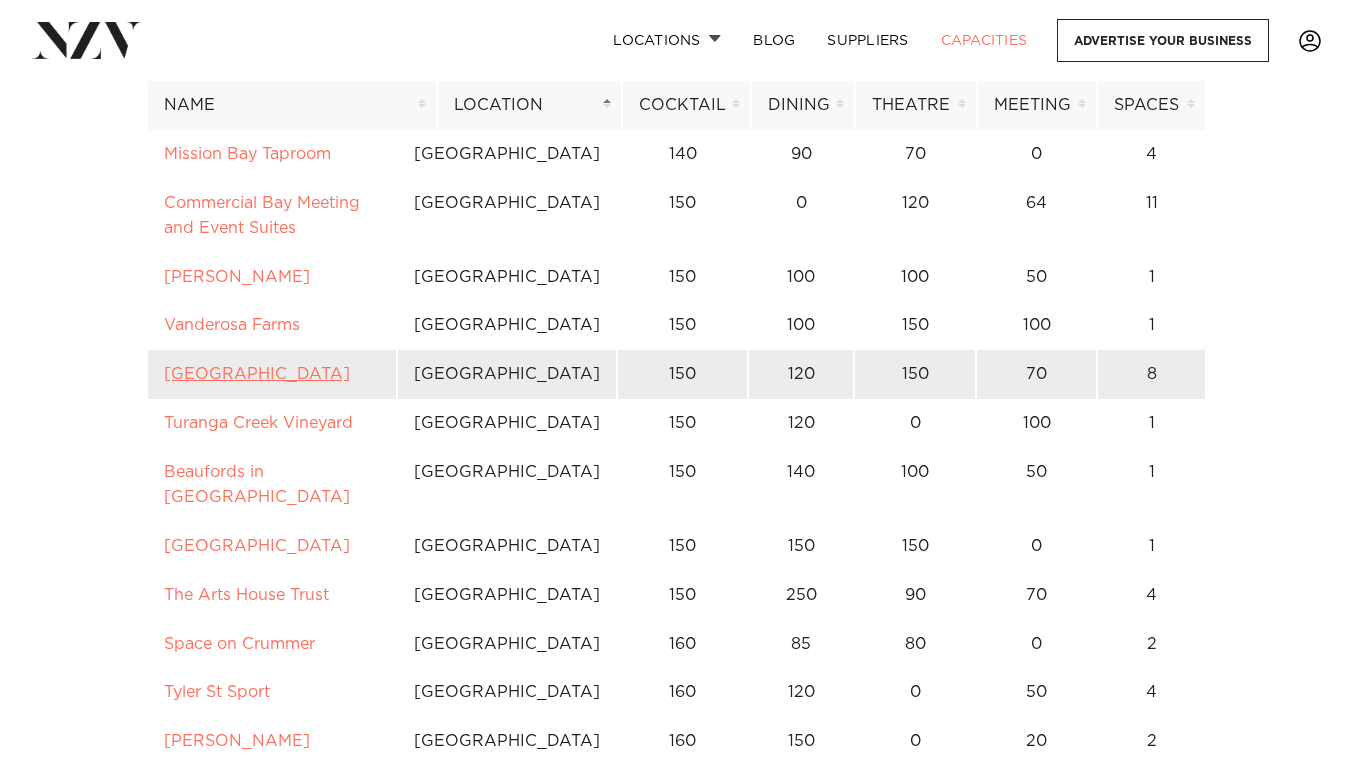 click on "Naumi Auckland Airport" at bounding box center [257, 374] 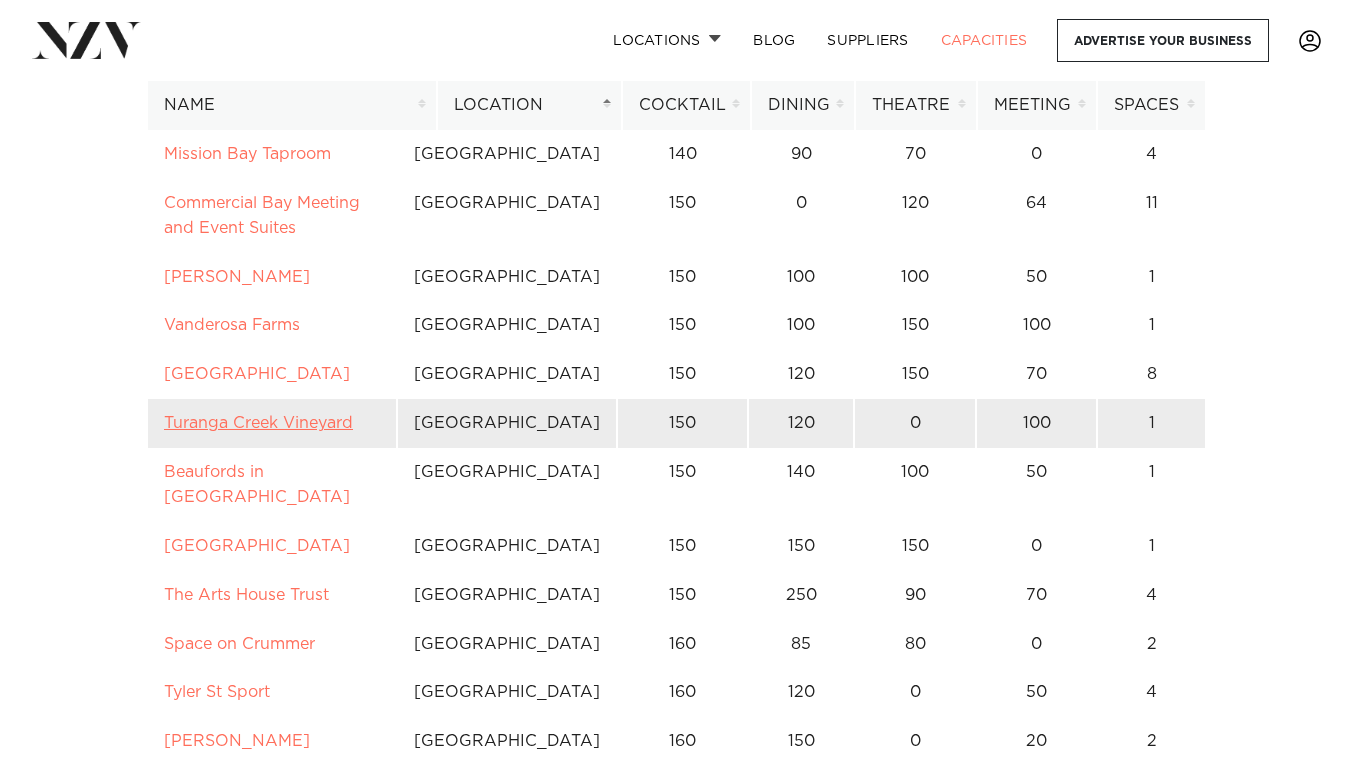 click on "Turanga Creek Vineyard" at bounding box center [258, 423] 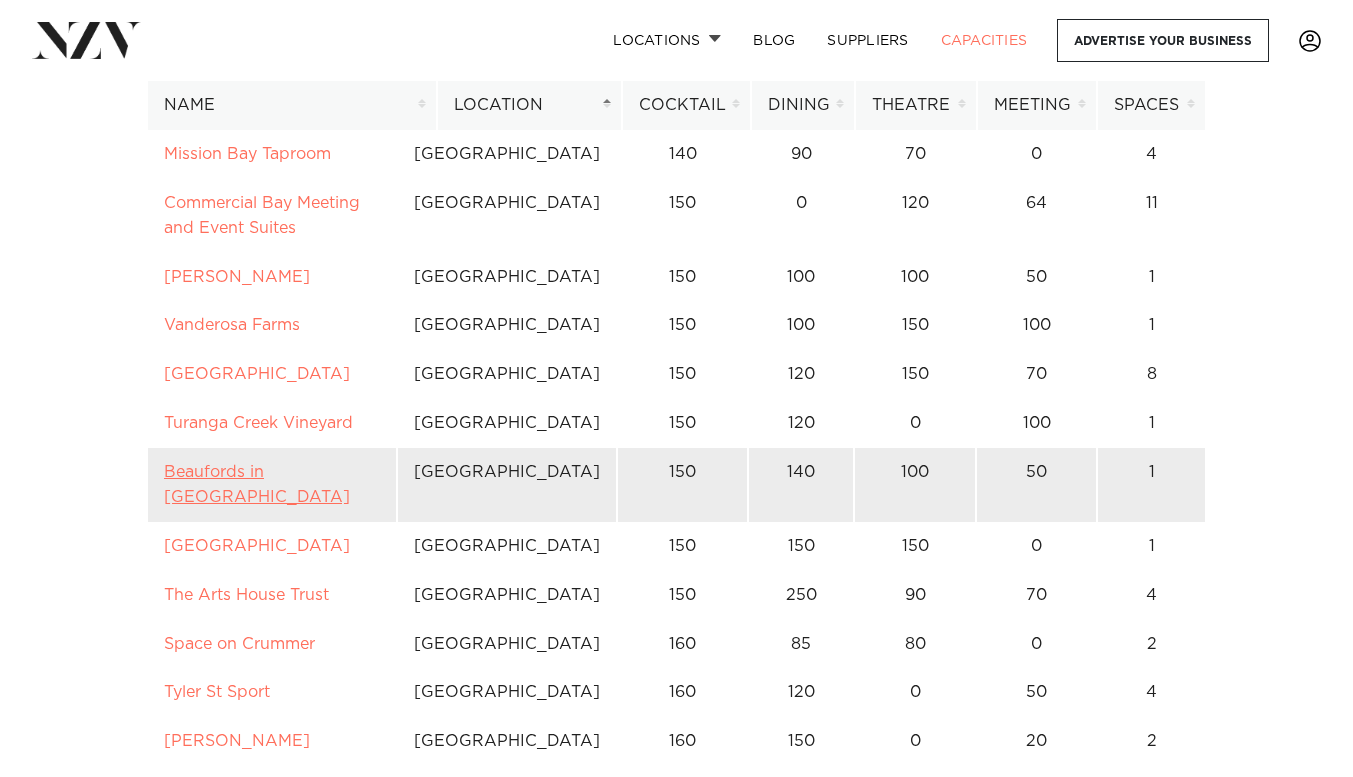 click on "Beaufords in Totara Park" at bounding box center (257, 484) 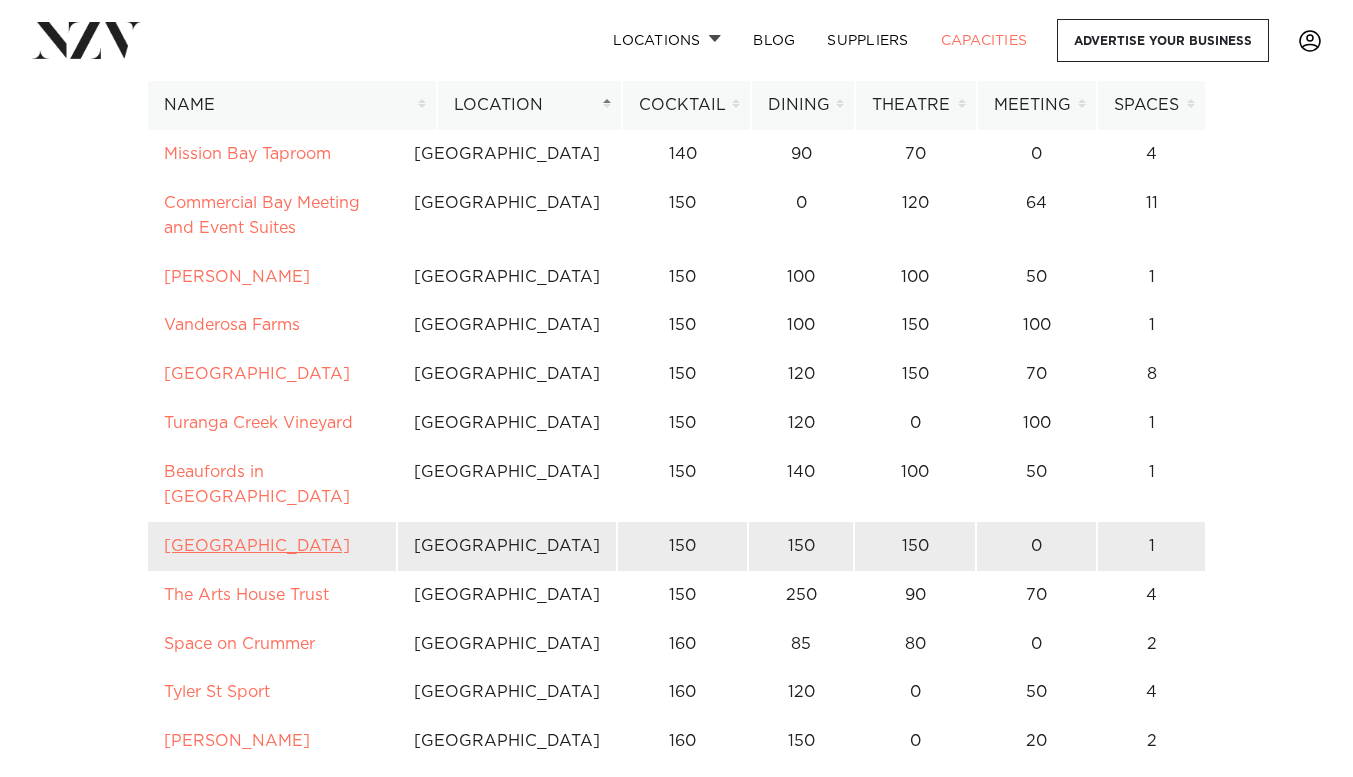 click on "Riverhaven Artland" at bounding box center [257, 546] 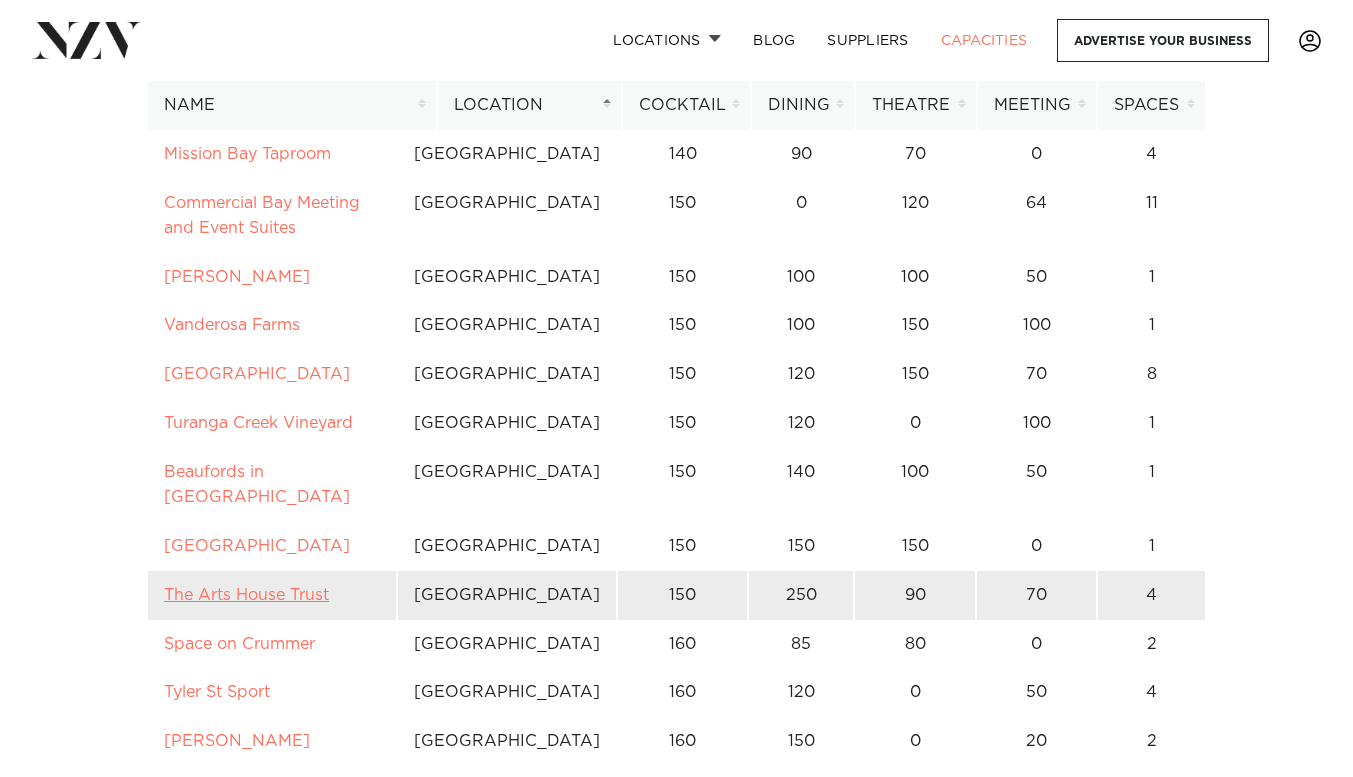 click on "The Arts House Trust" at bounding box center [246, 595] 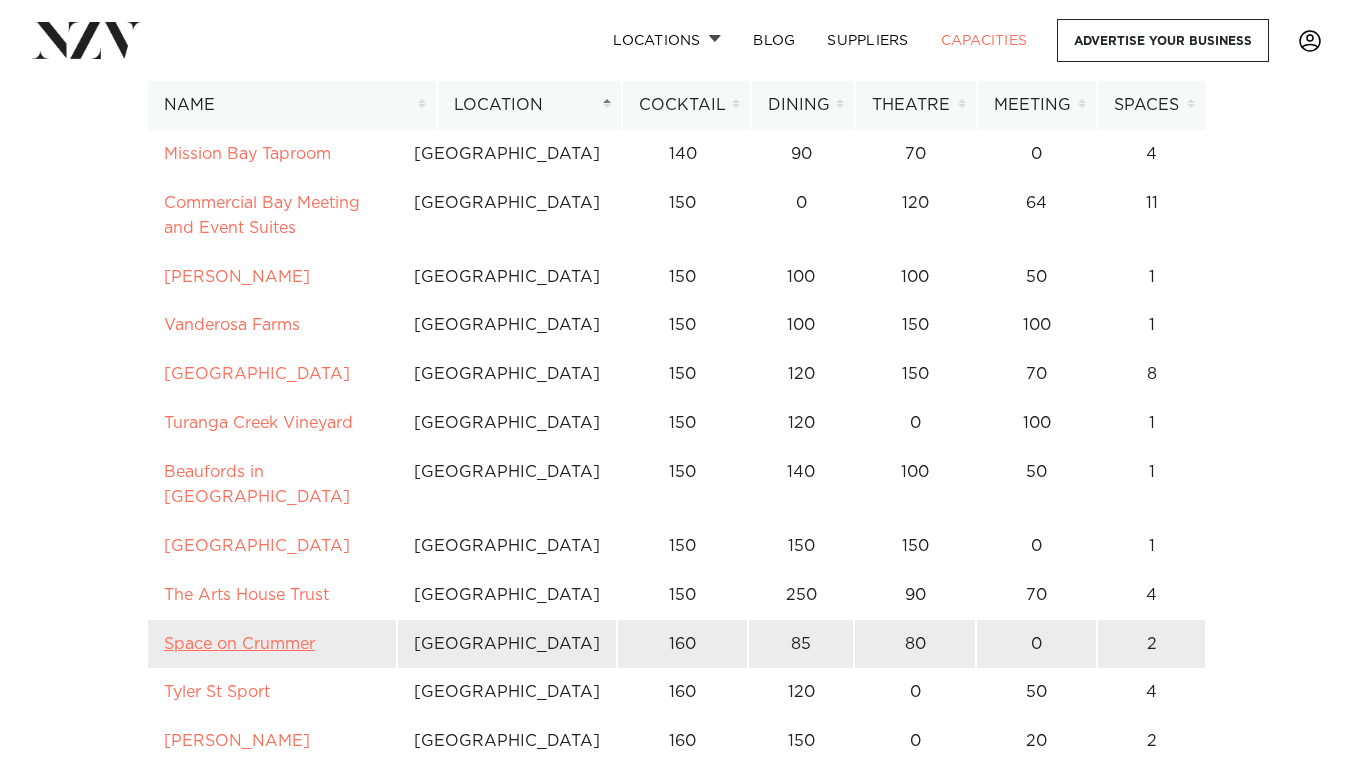 click on "Space on Crummer" at bounding box center (239, 644) 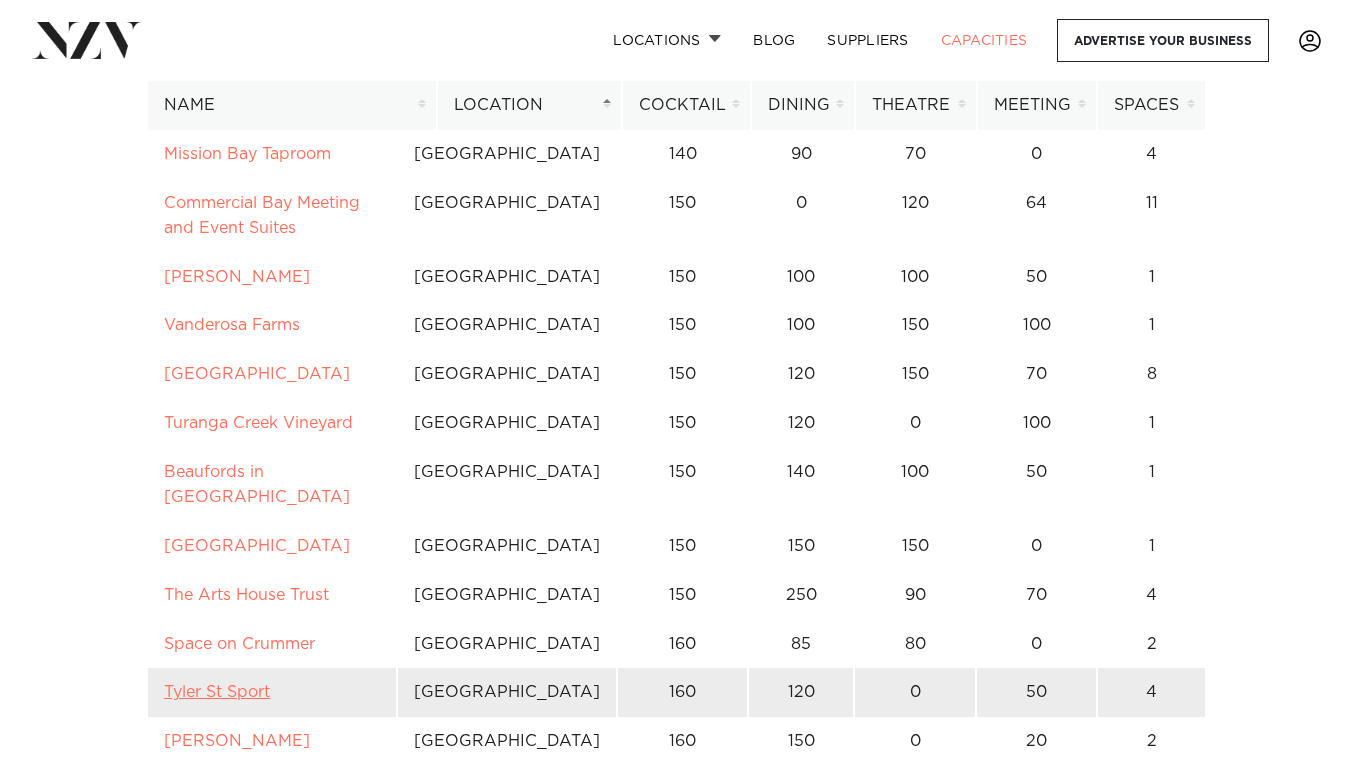 click on "Tyler St Sport" at bounding box center [217, 692] 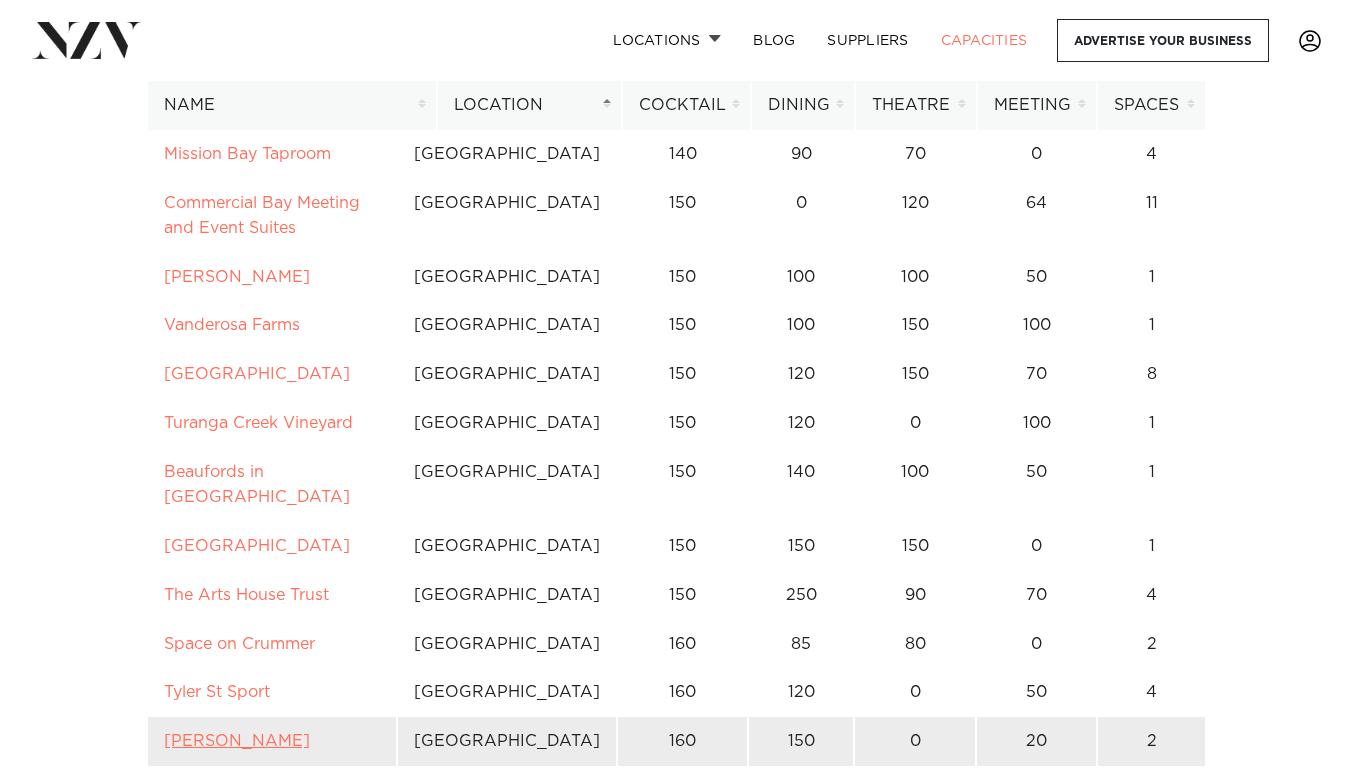 click on "Percy" at bounding box center (237, 741) 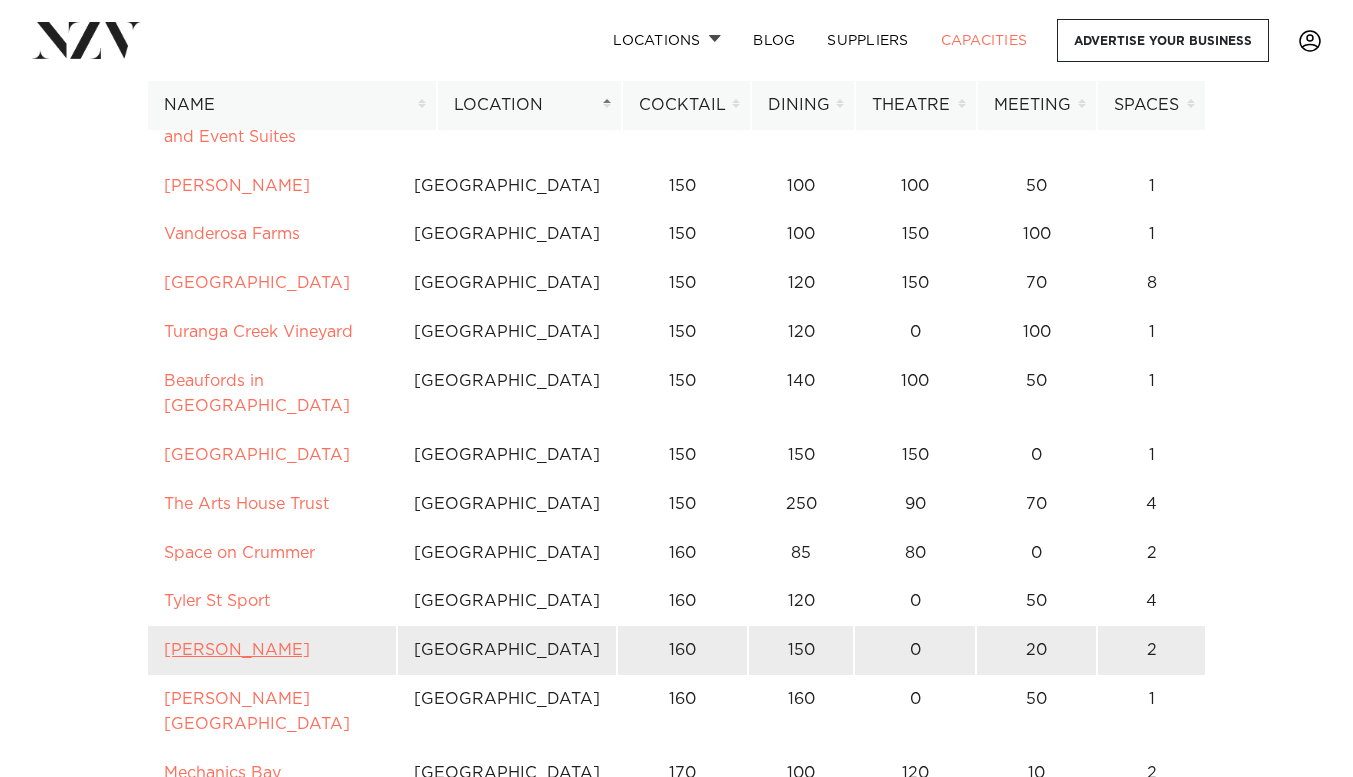 scroll, scrollTop: 1773, scrollLeft: 0, axis: vertical 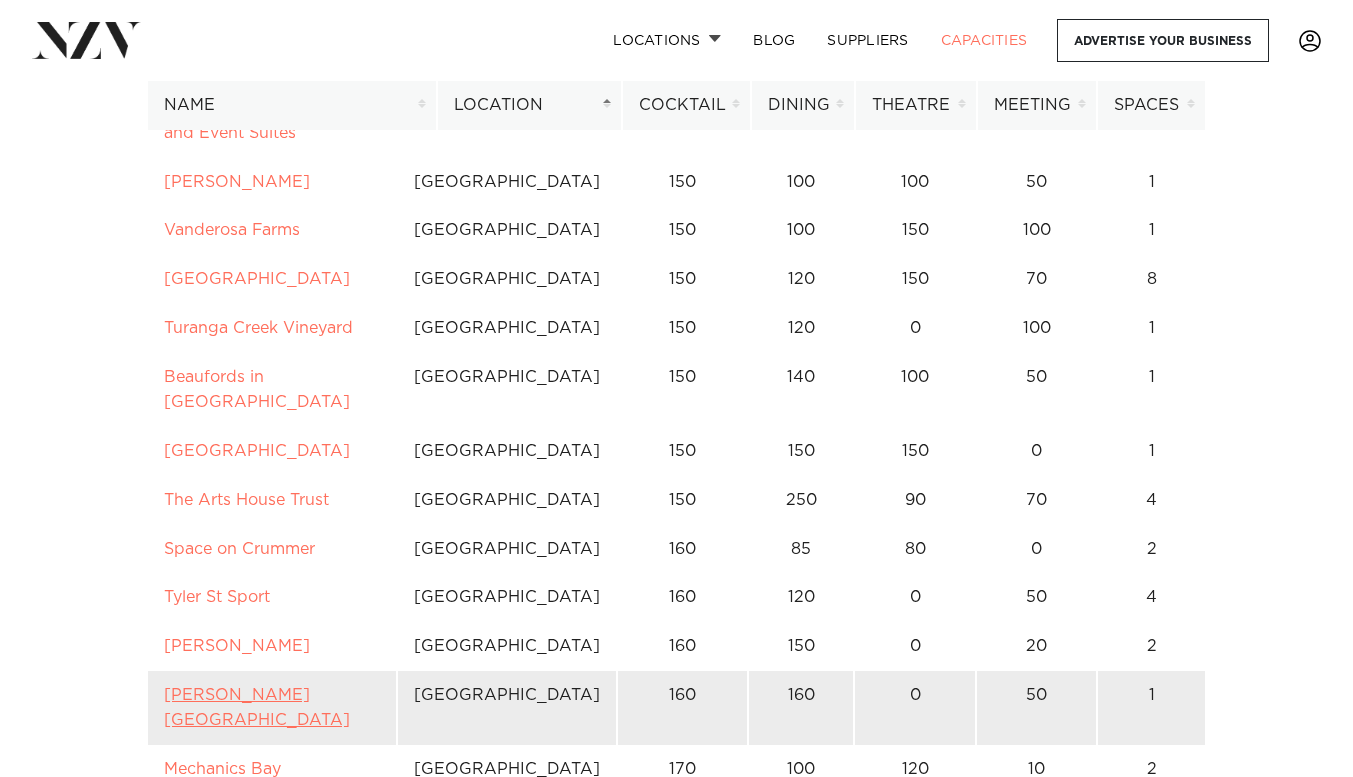 click on "[PERSON_NAME][GEOGRAPHIC_DATA]" at bounding box center [257, 707] 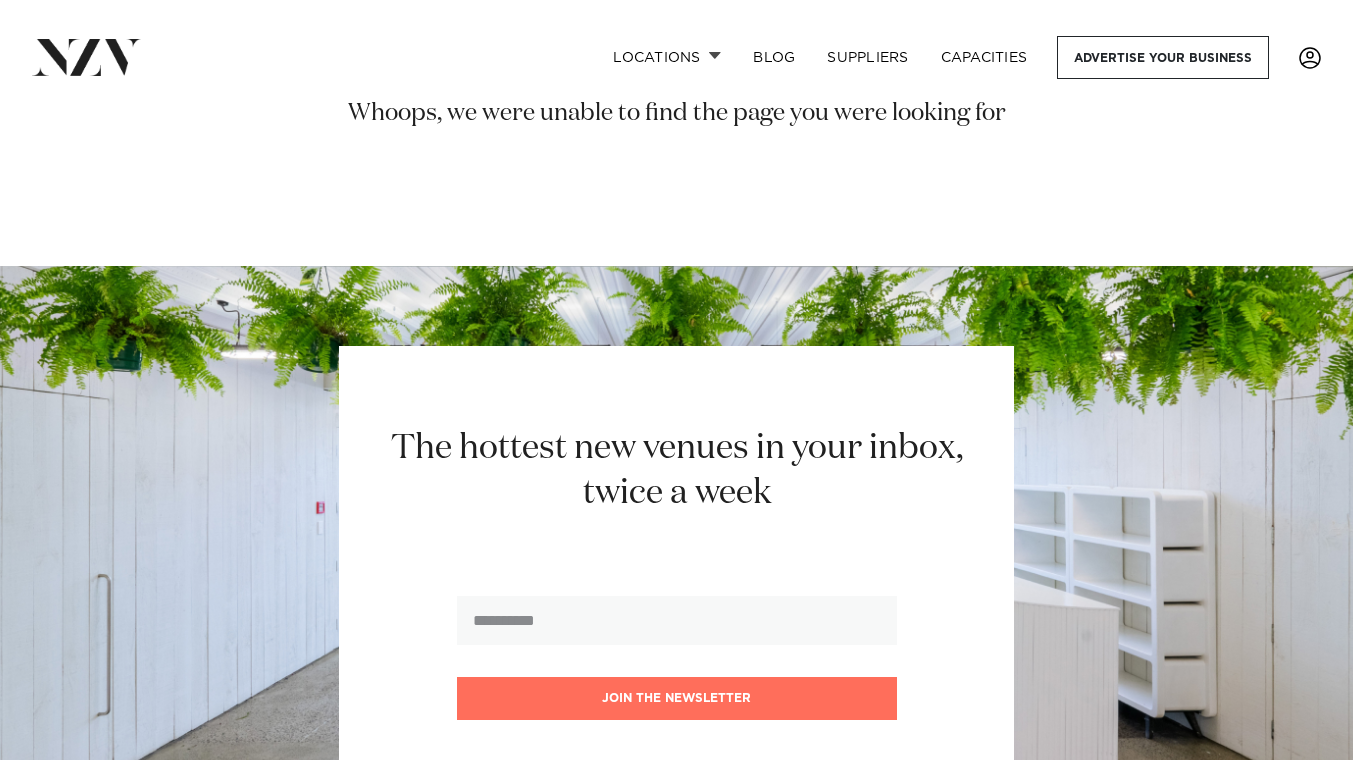 scroll, scrollTop: 0, scrollLeft: 0, axis: both 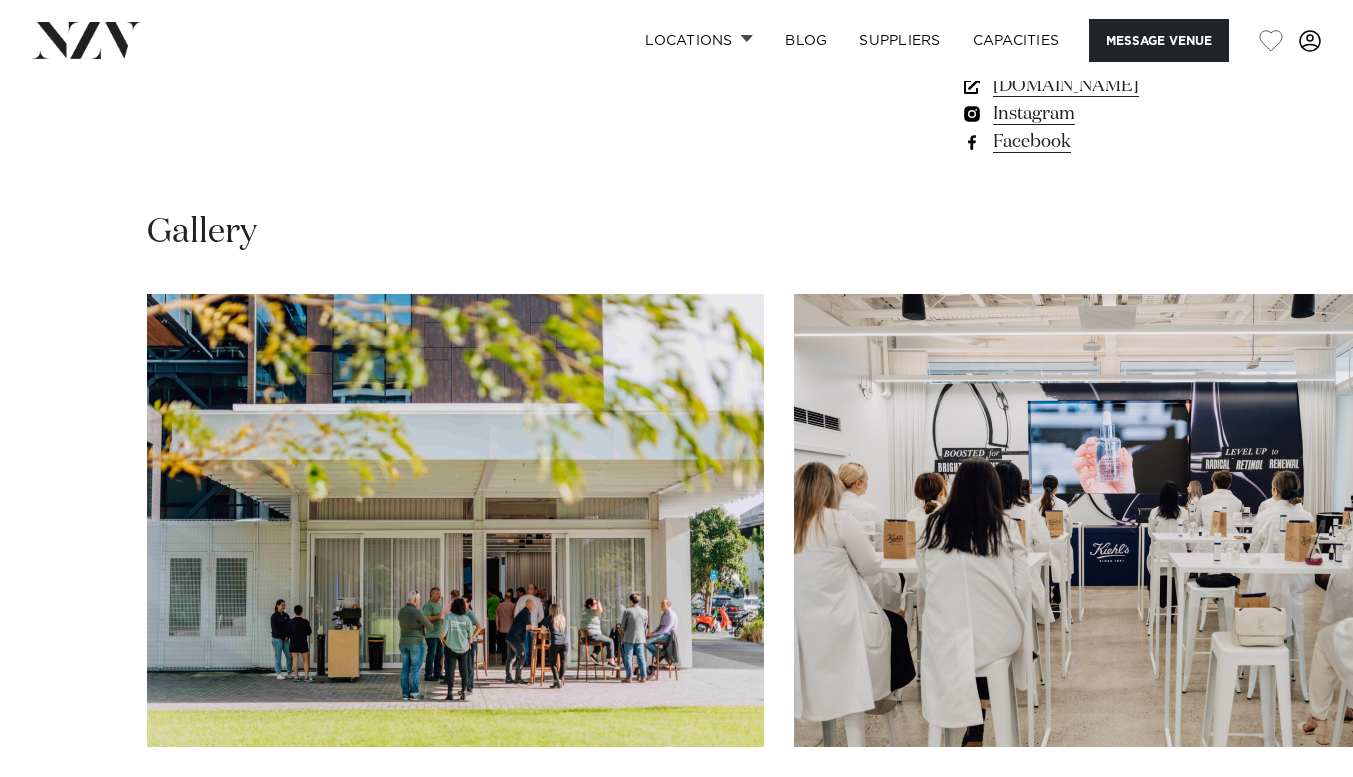 click at bounding box center (676, 568) 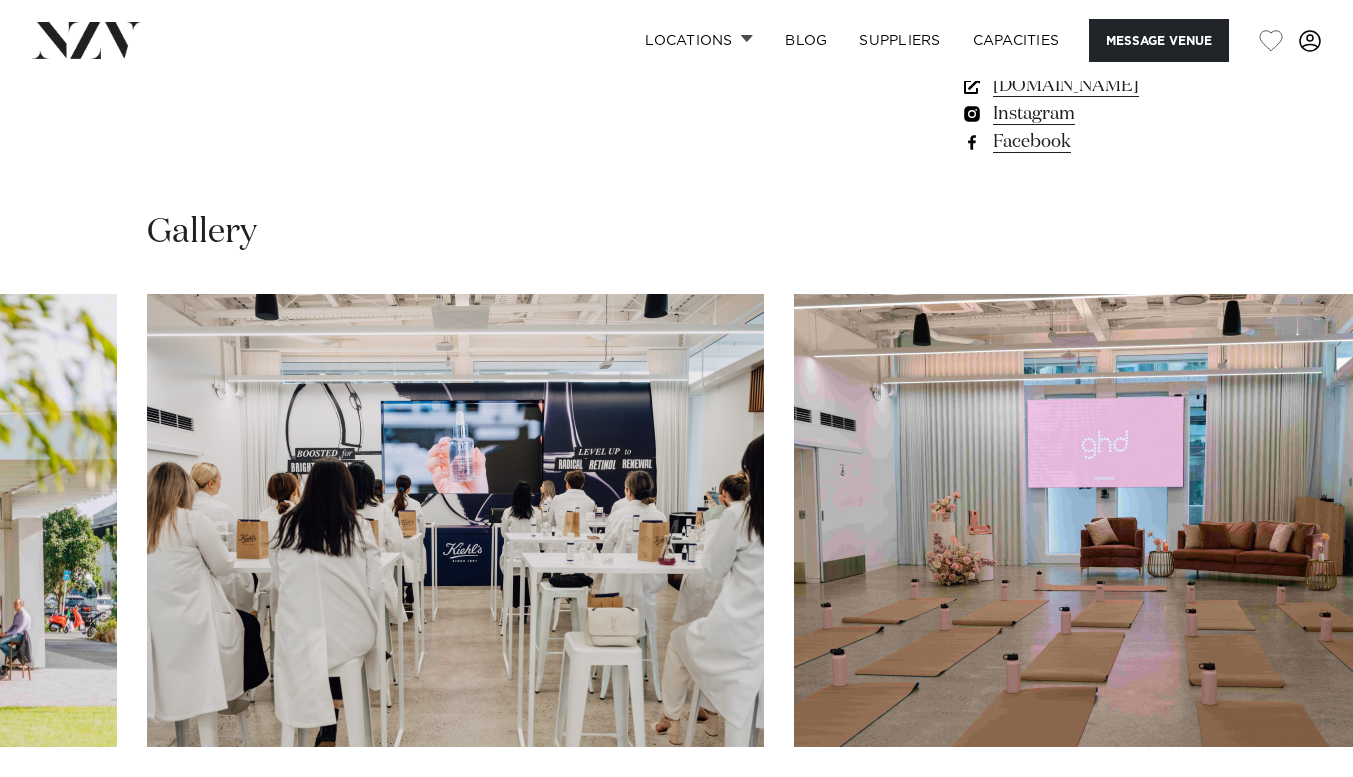 click at bounding box center [1293, 811] 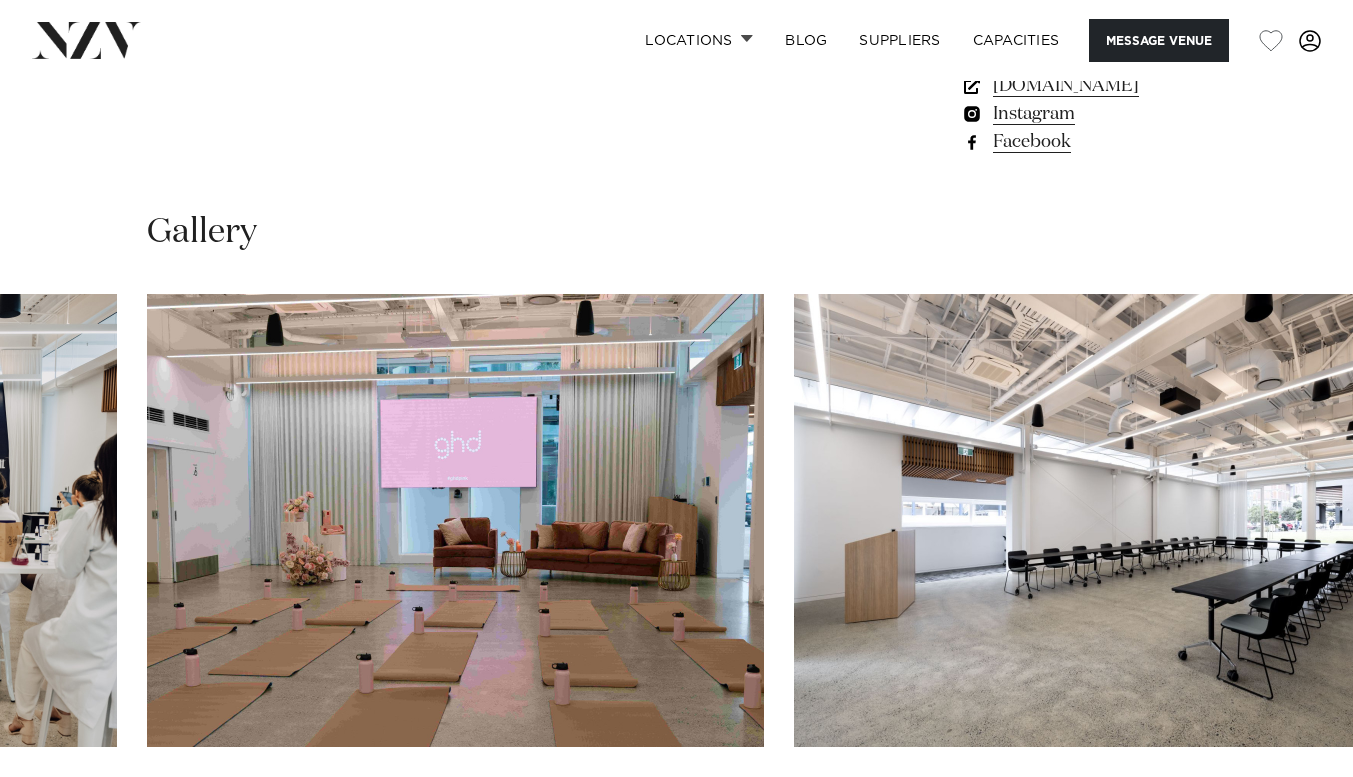 click at bounding box center (1293, 811) 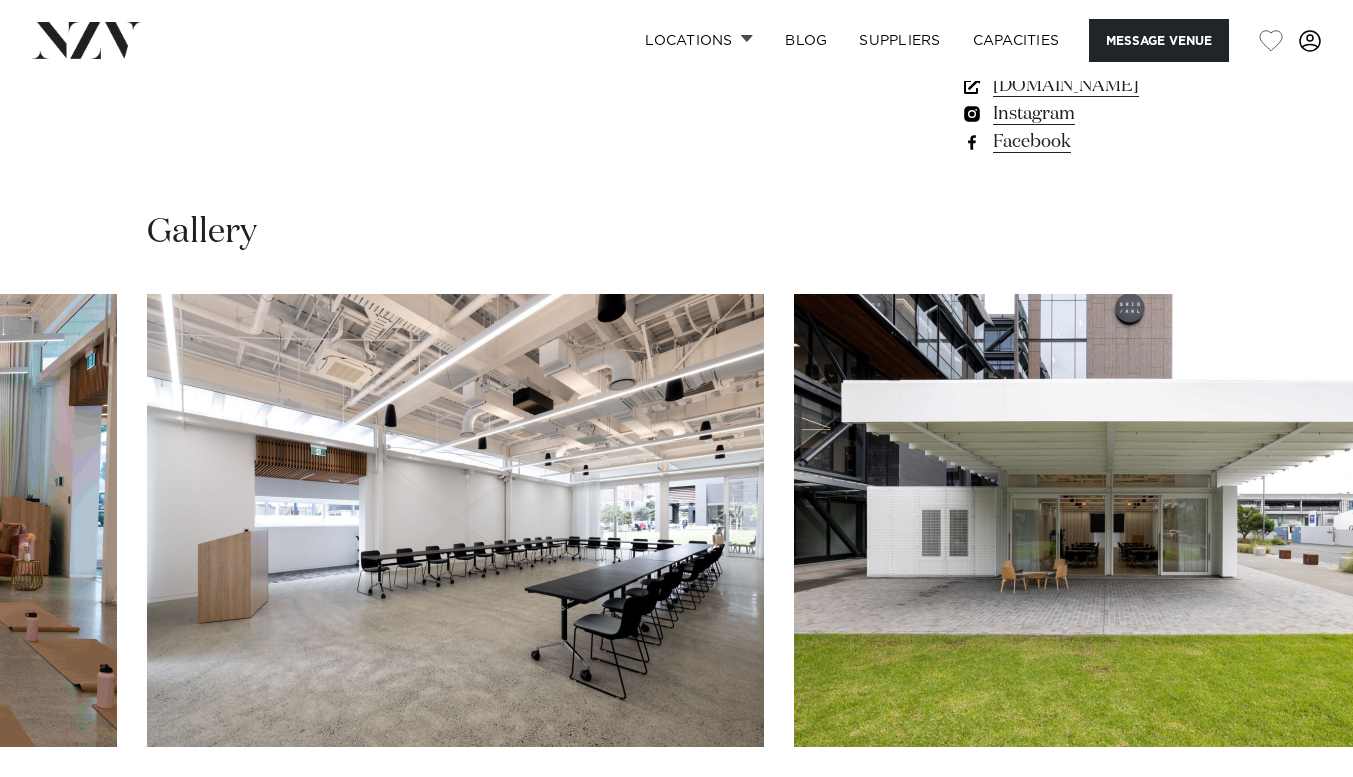 click at bounding box center (1293, 811) 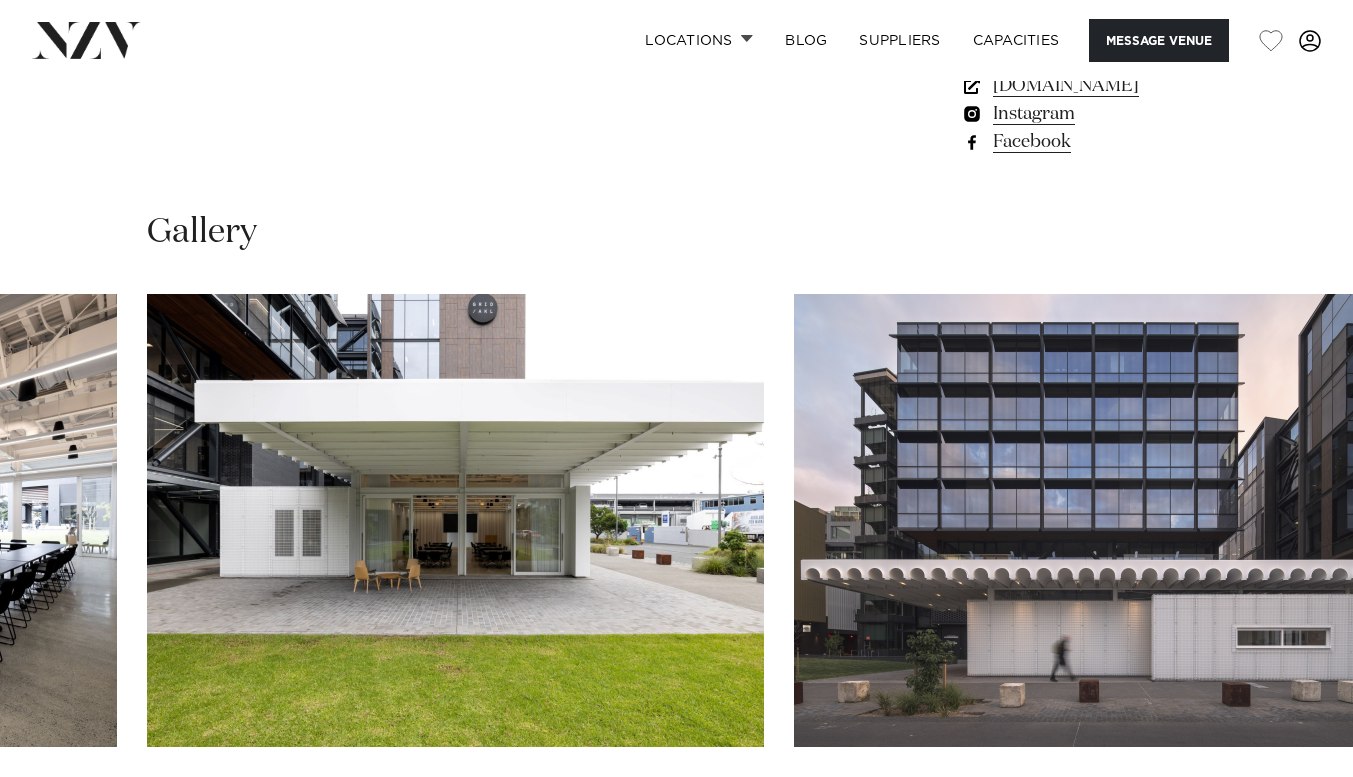 click at bounding box center [1293, 811] 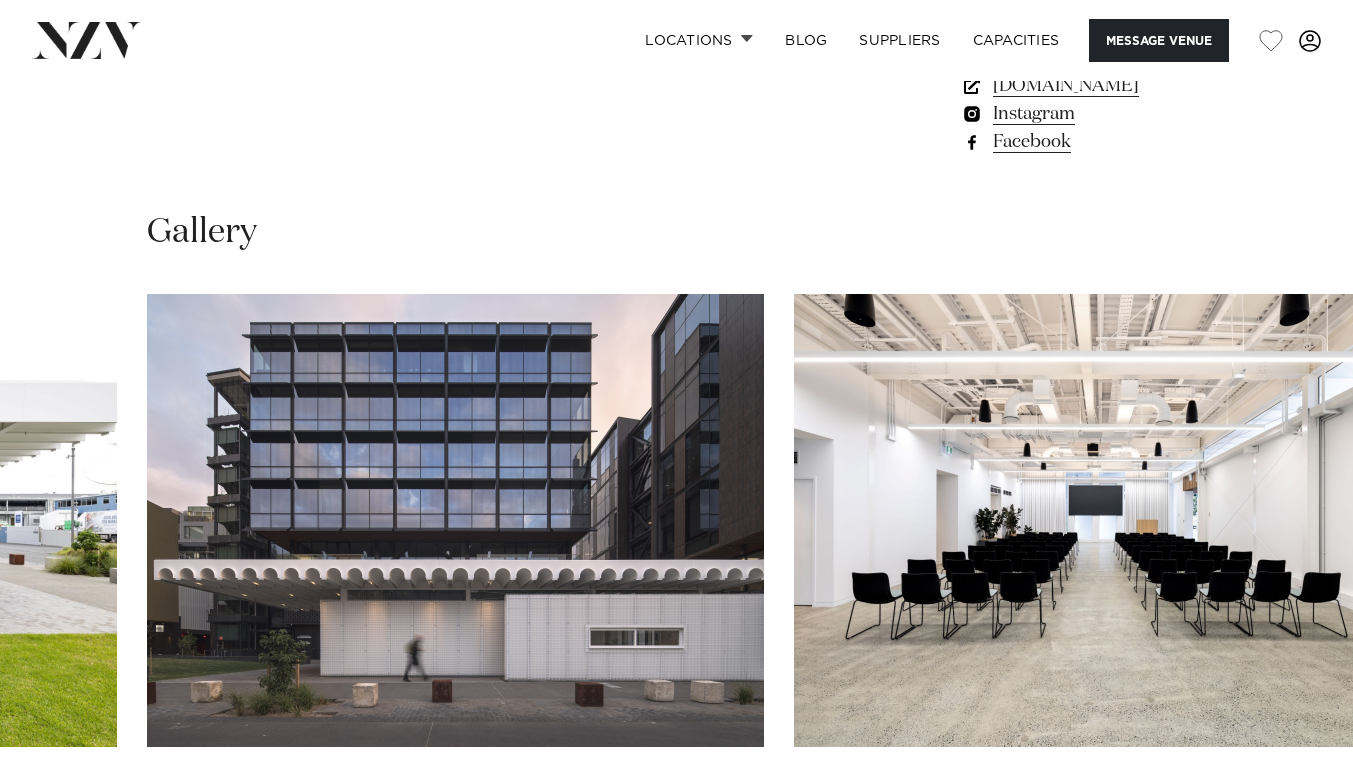 click at bounding box center (1293, 811) 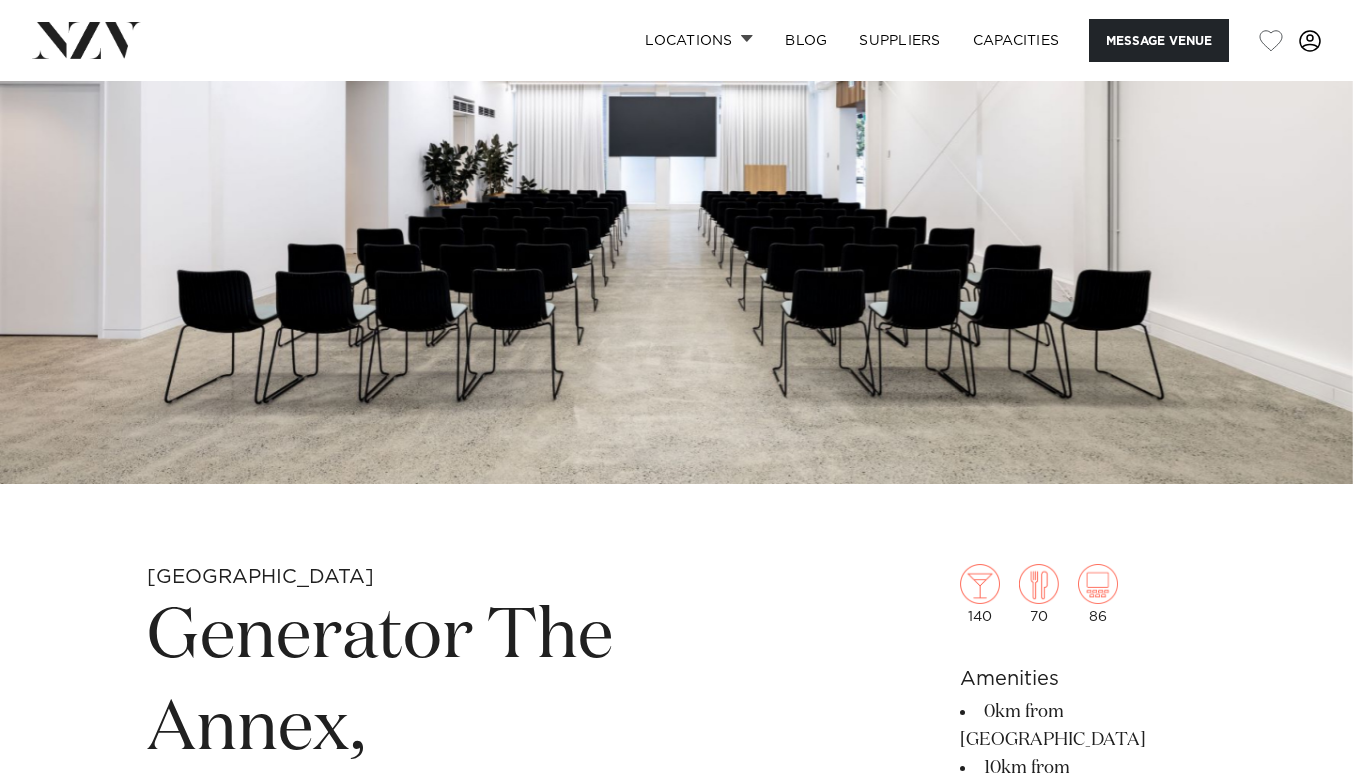 scroll, scrollTop: 0, scrollLeft: 0, axis: both 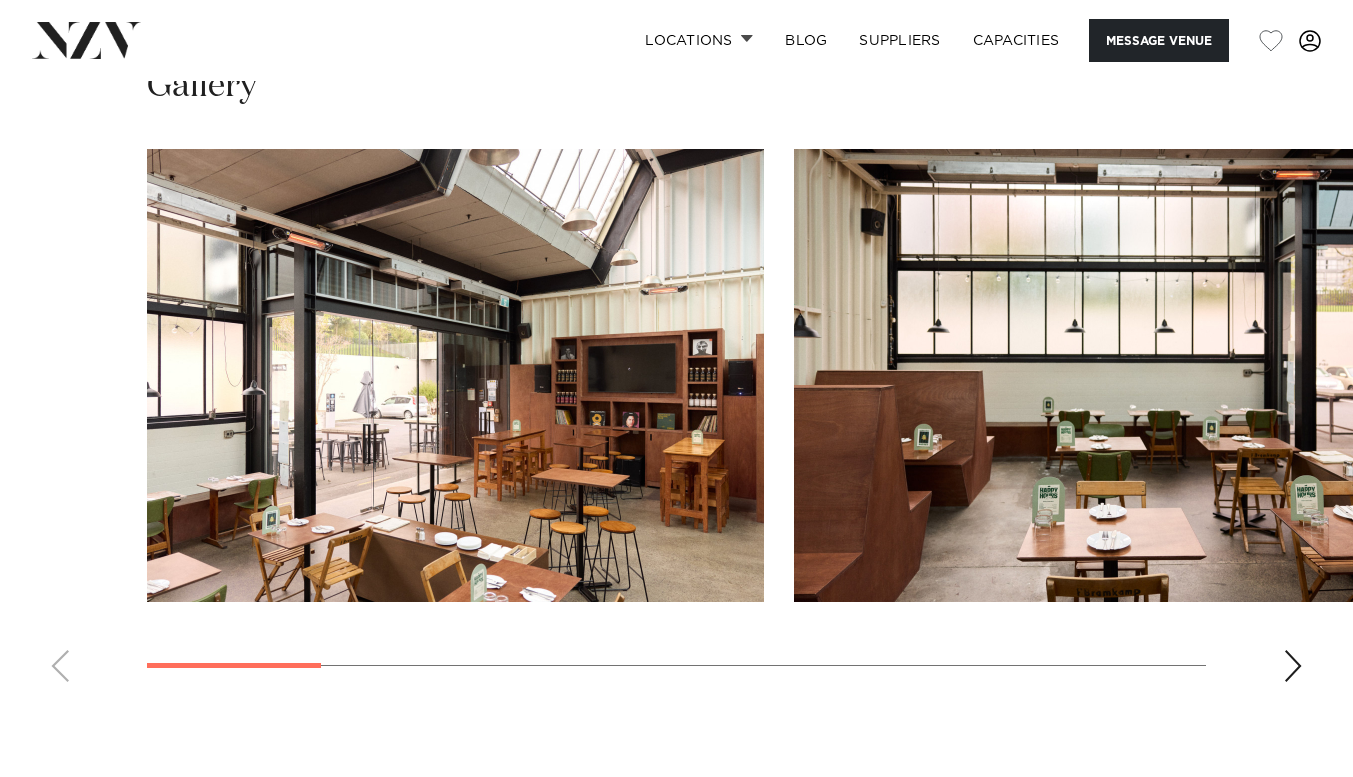 click at bounding box center (1293, 666) 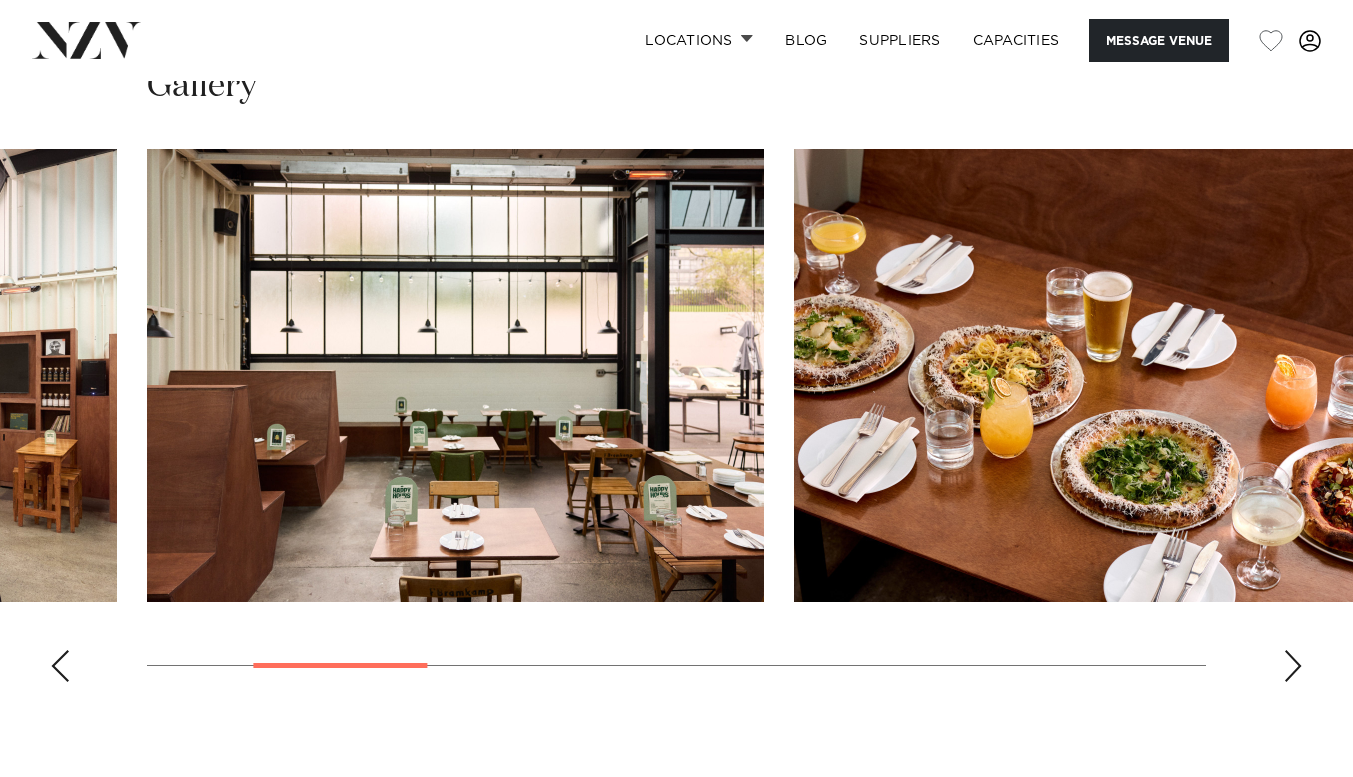 click at bounding box center (1293, 666) 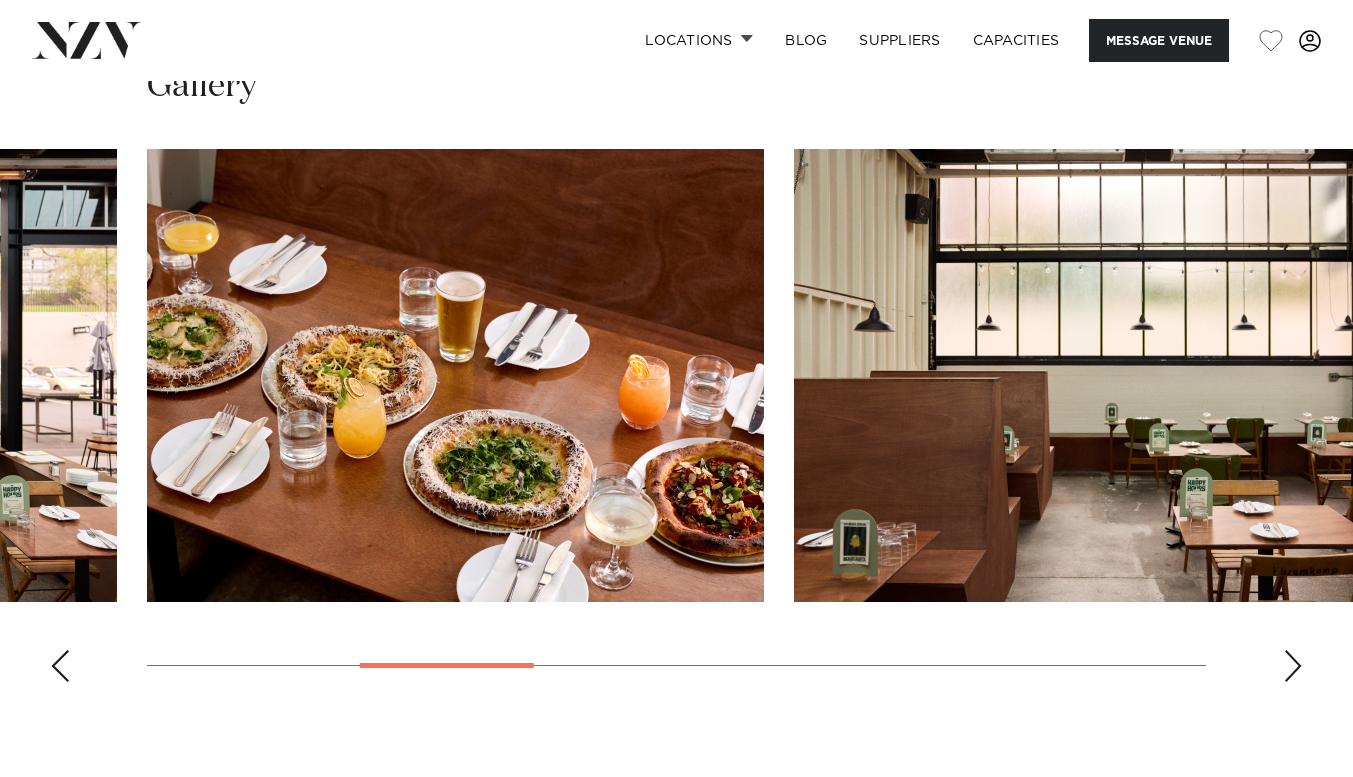 click at bounding box center (1293, 666) 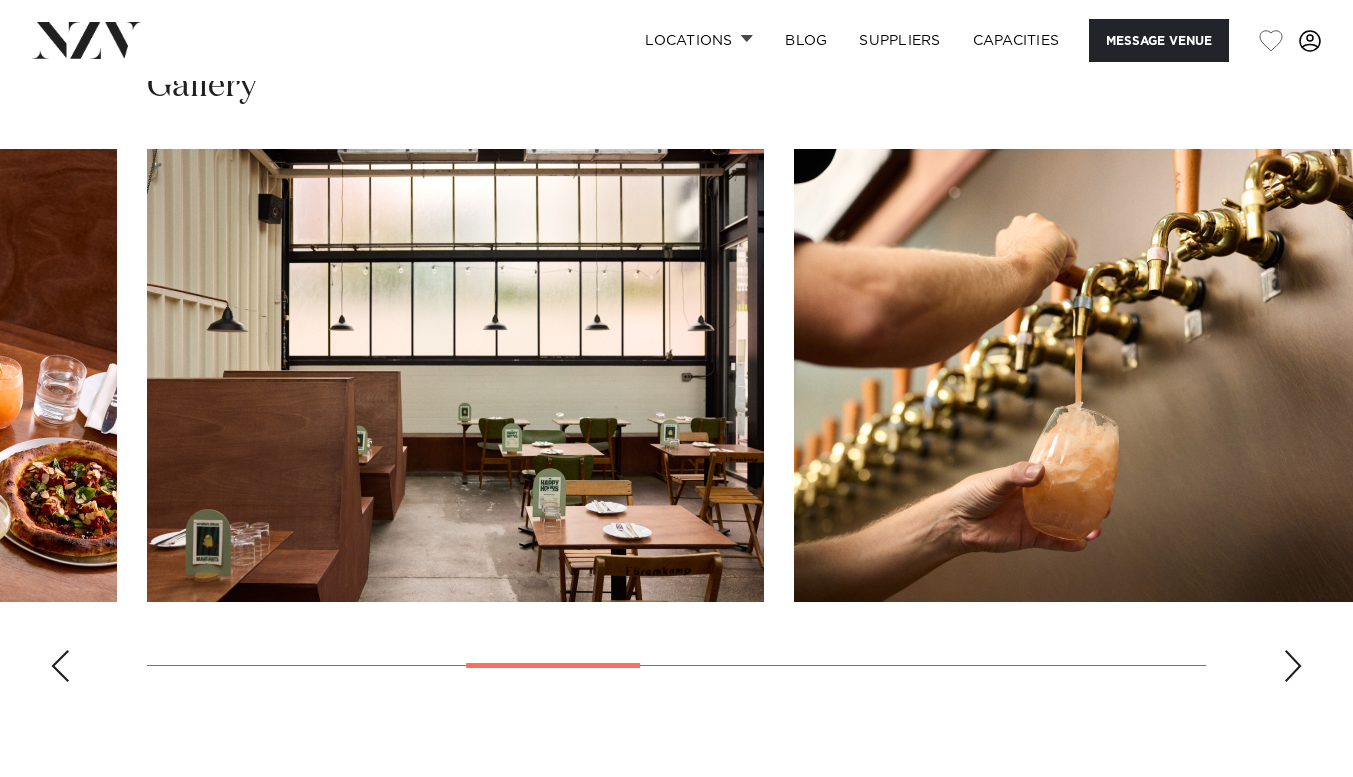 click at bounding box center [1293, 666] 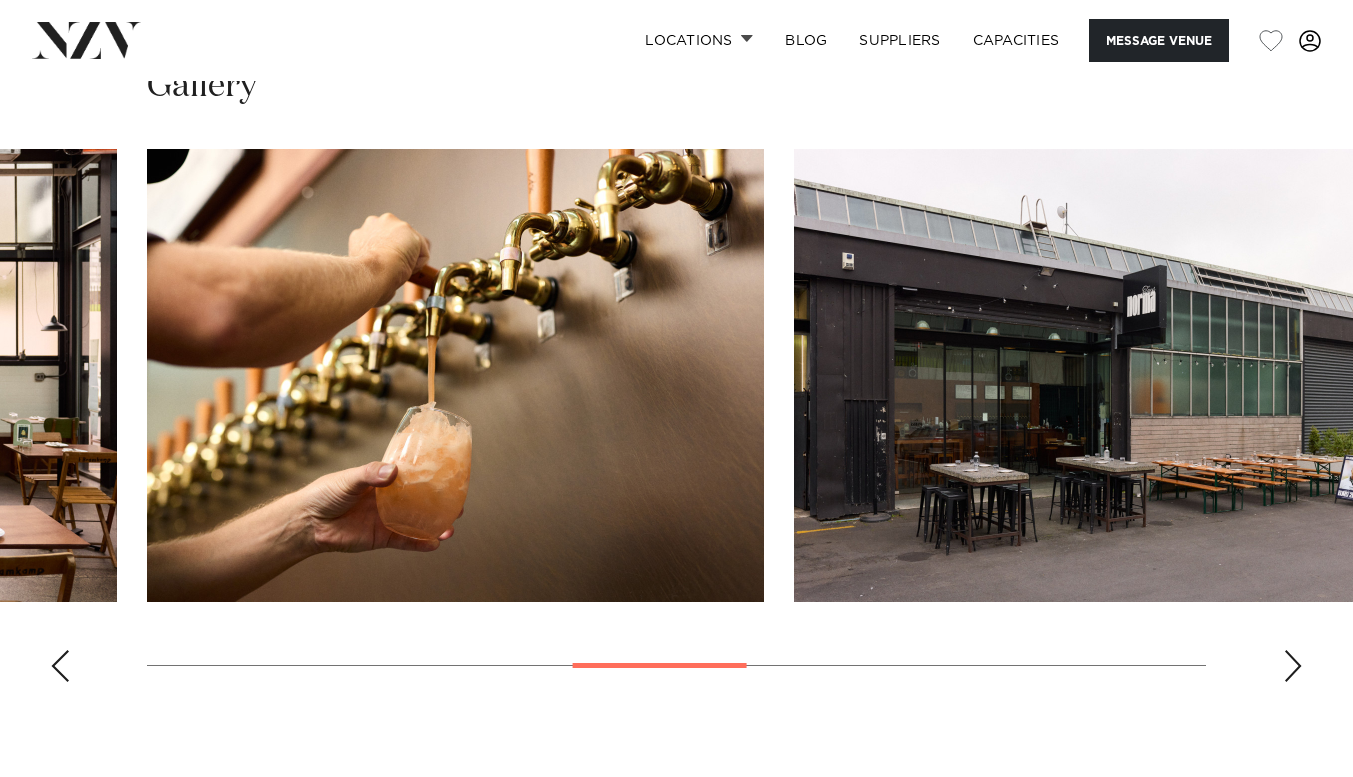 click at bounding box center [1293, 666] 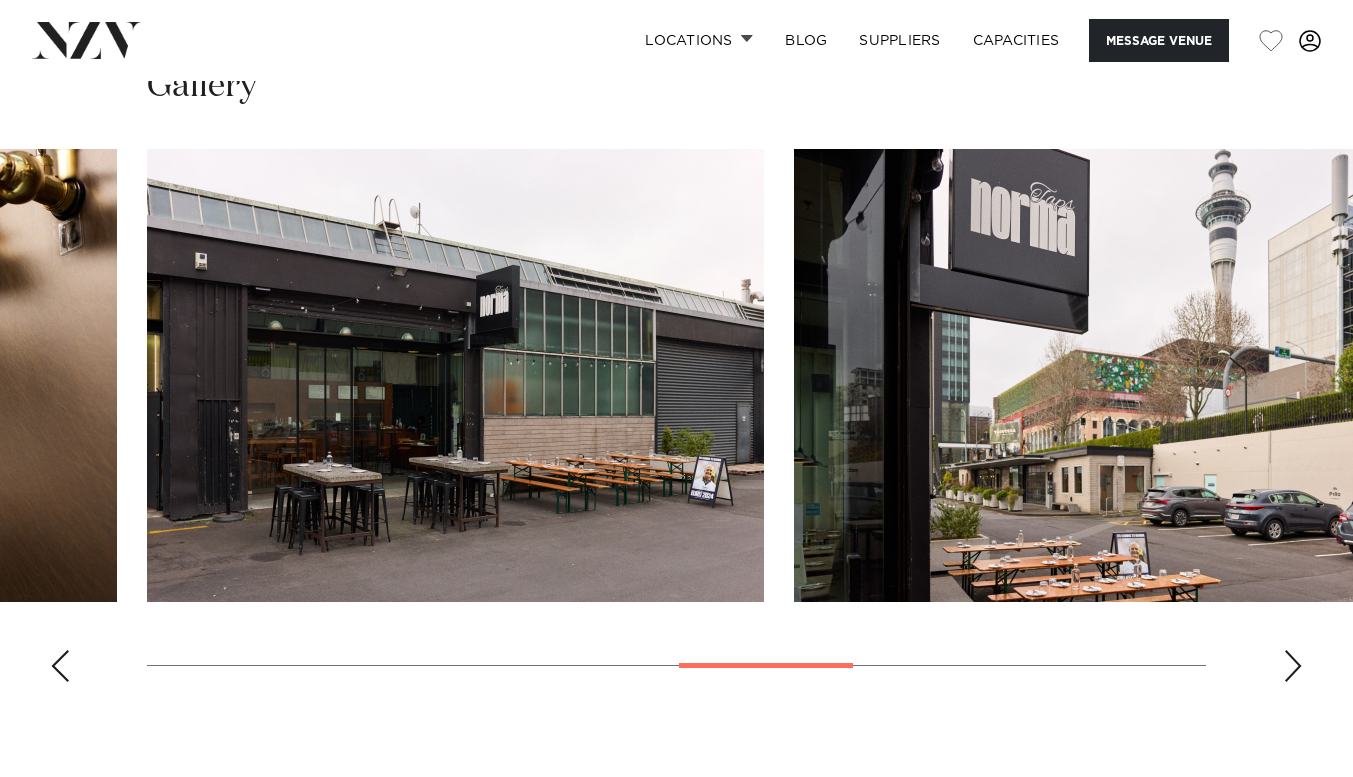 click at bounding box center [1293, 666] 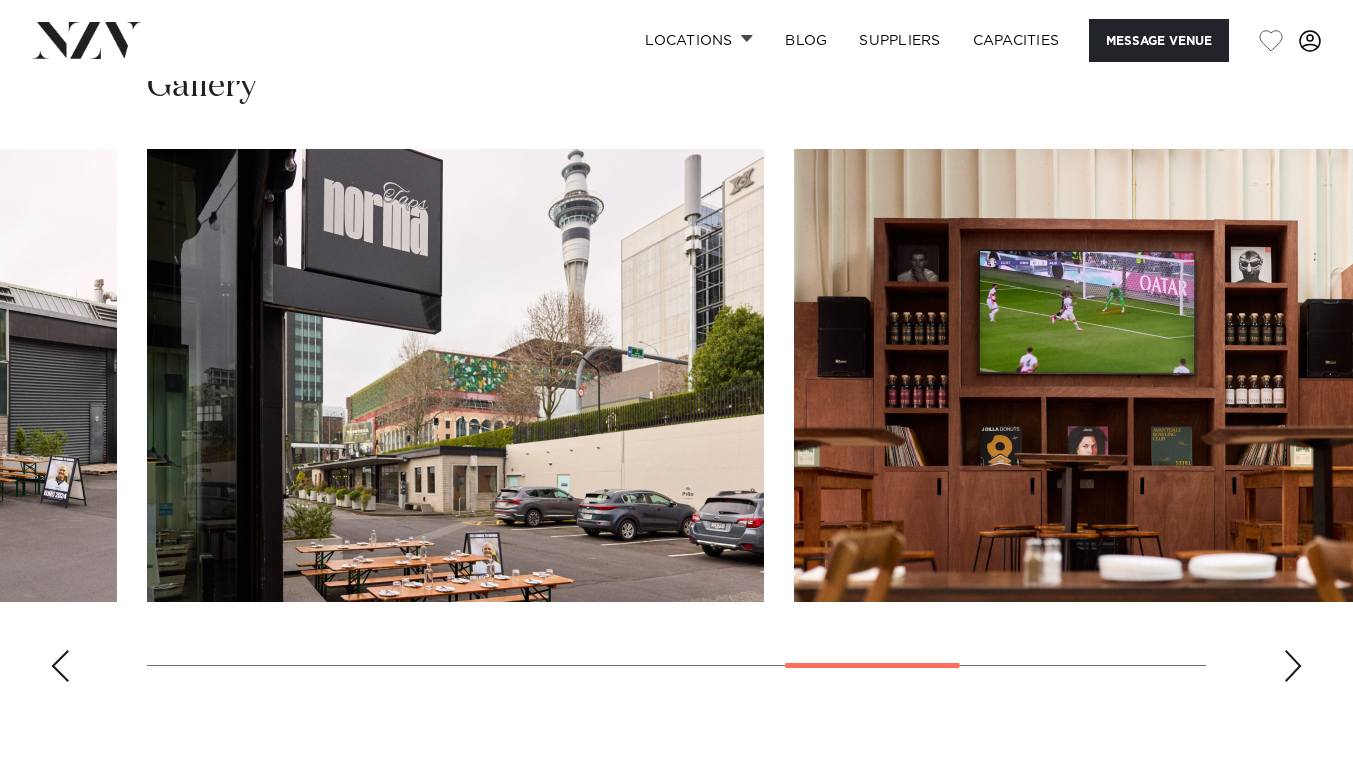 click at bounding box center (1293, 666) 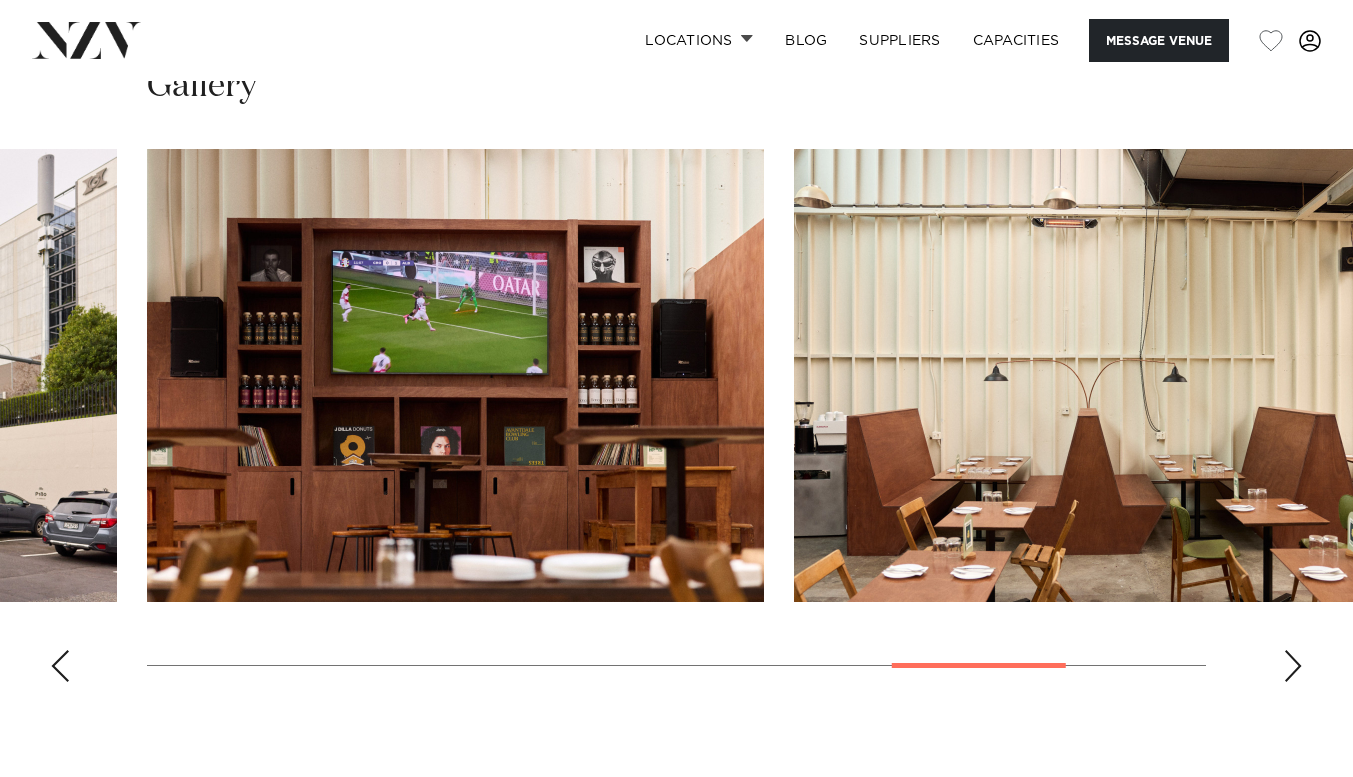 click at bounding box center [1293, 666] 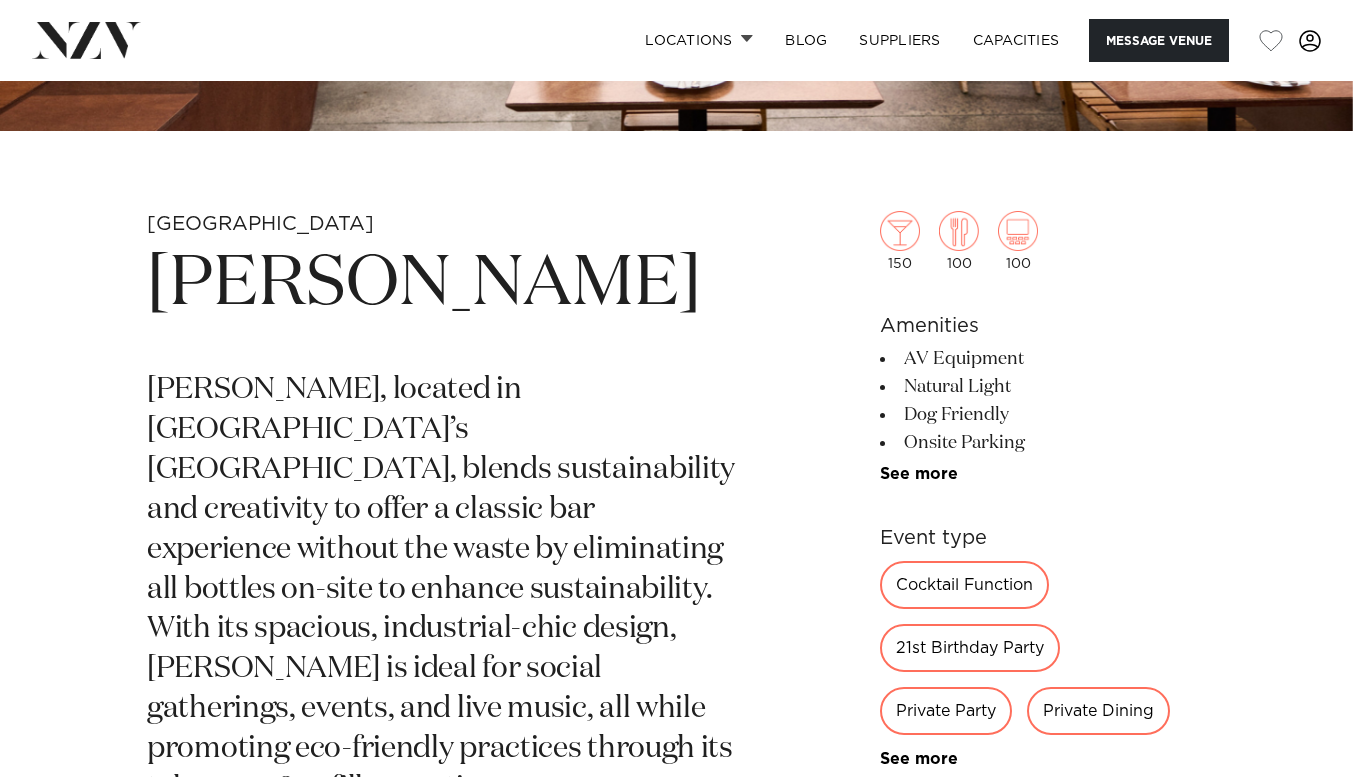 scroll, scrollTop: 585, scrollLeft: 0, axis: vertical 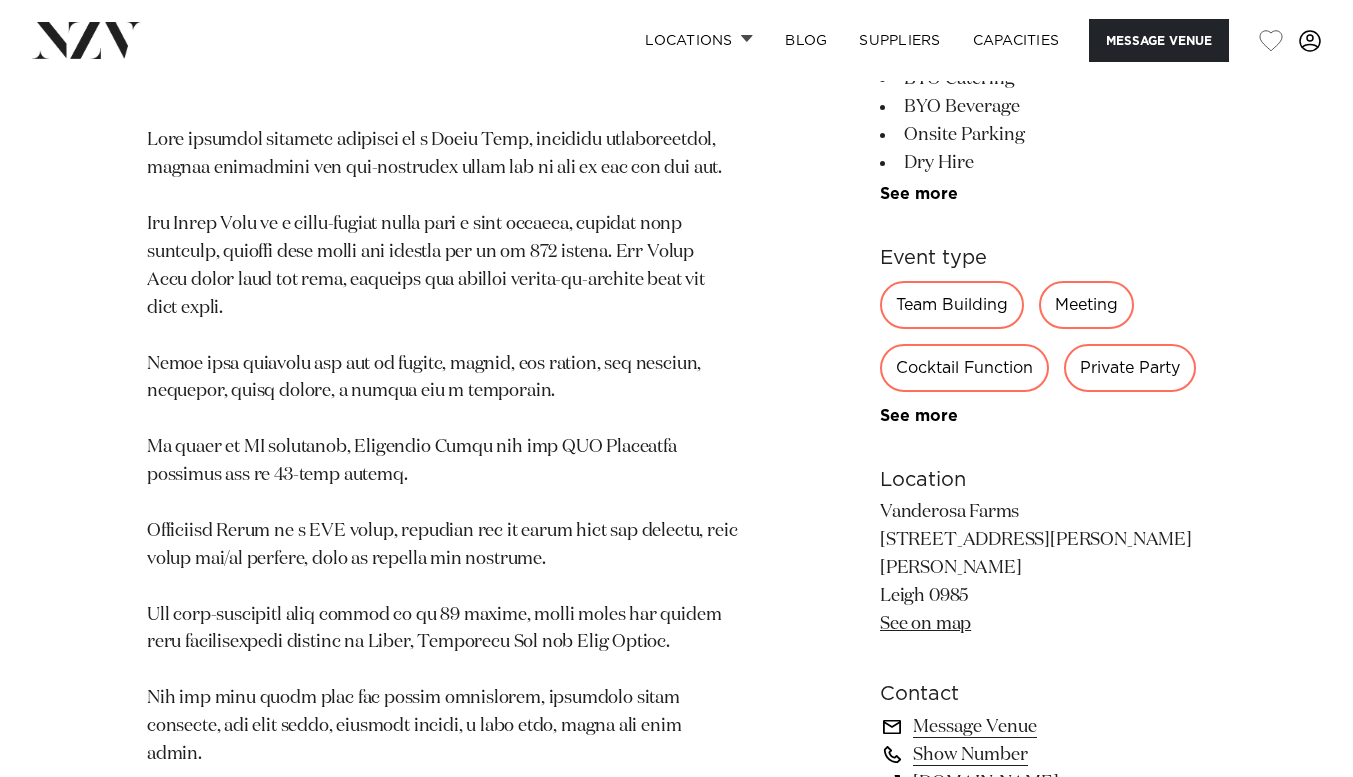 click at bounding box center [442, 489] 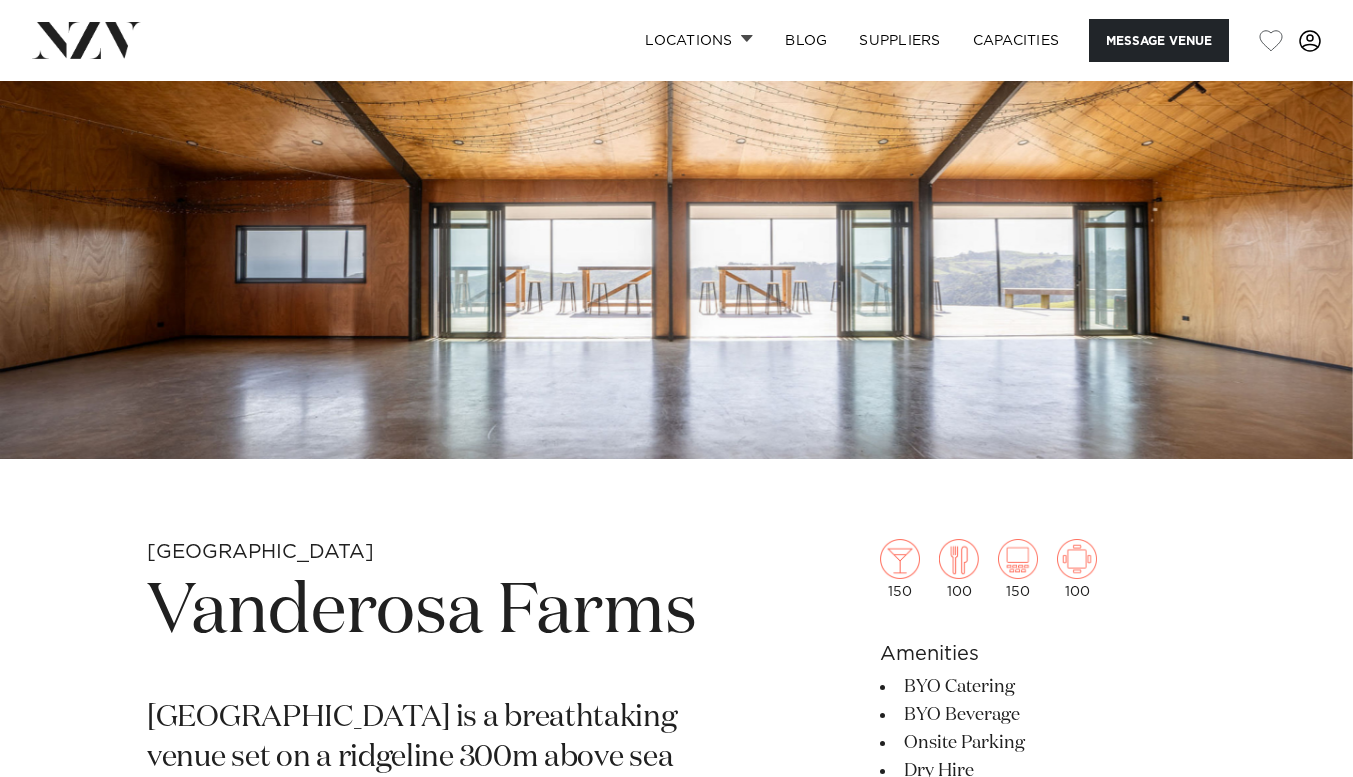 scroll, scrollTop: 0, scrollLeft: 0, axis: both 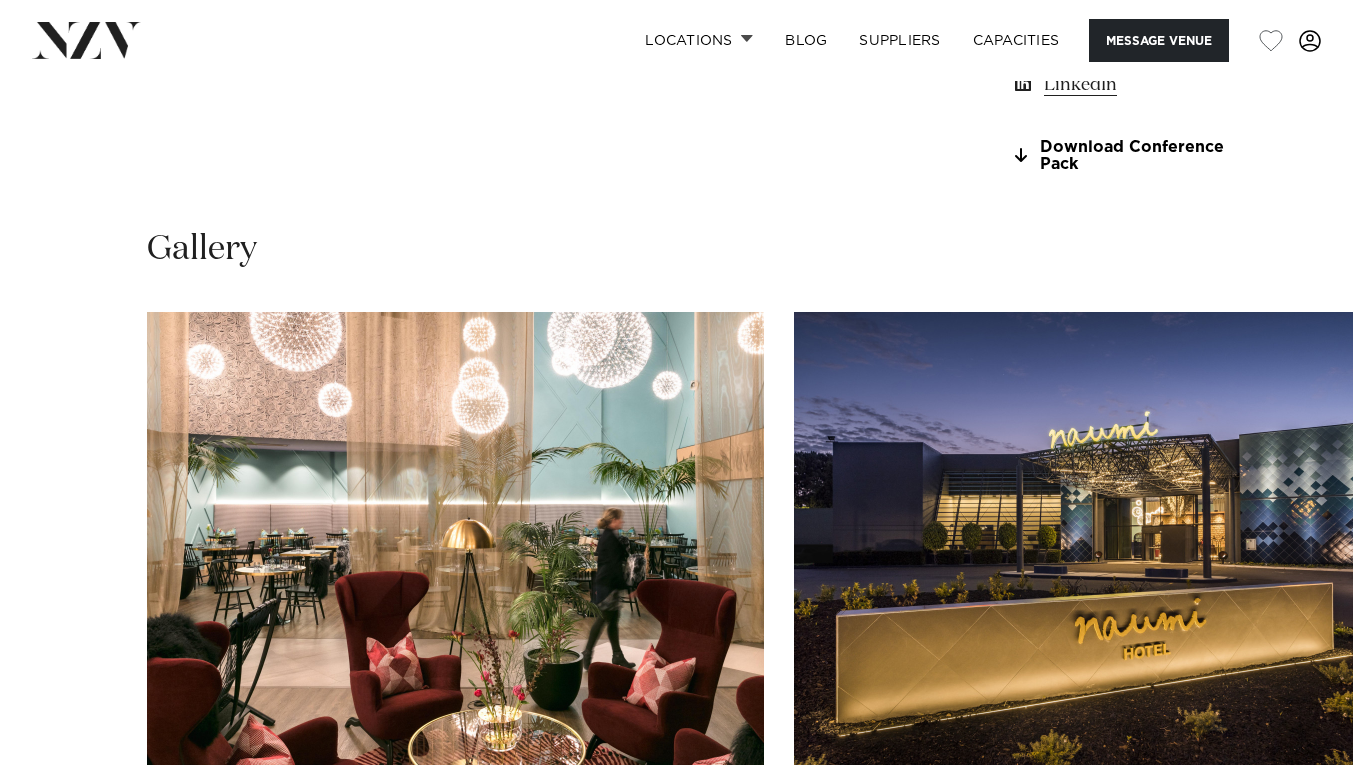 click at bounding box center (1293, 829) 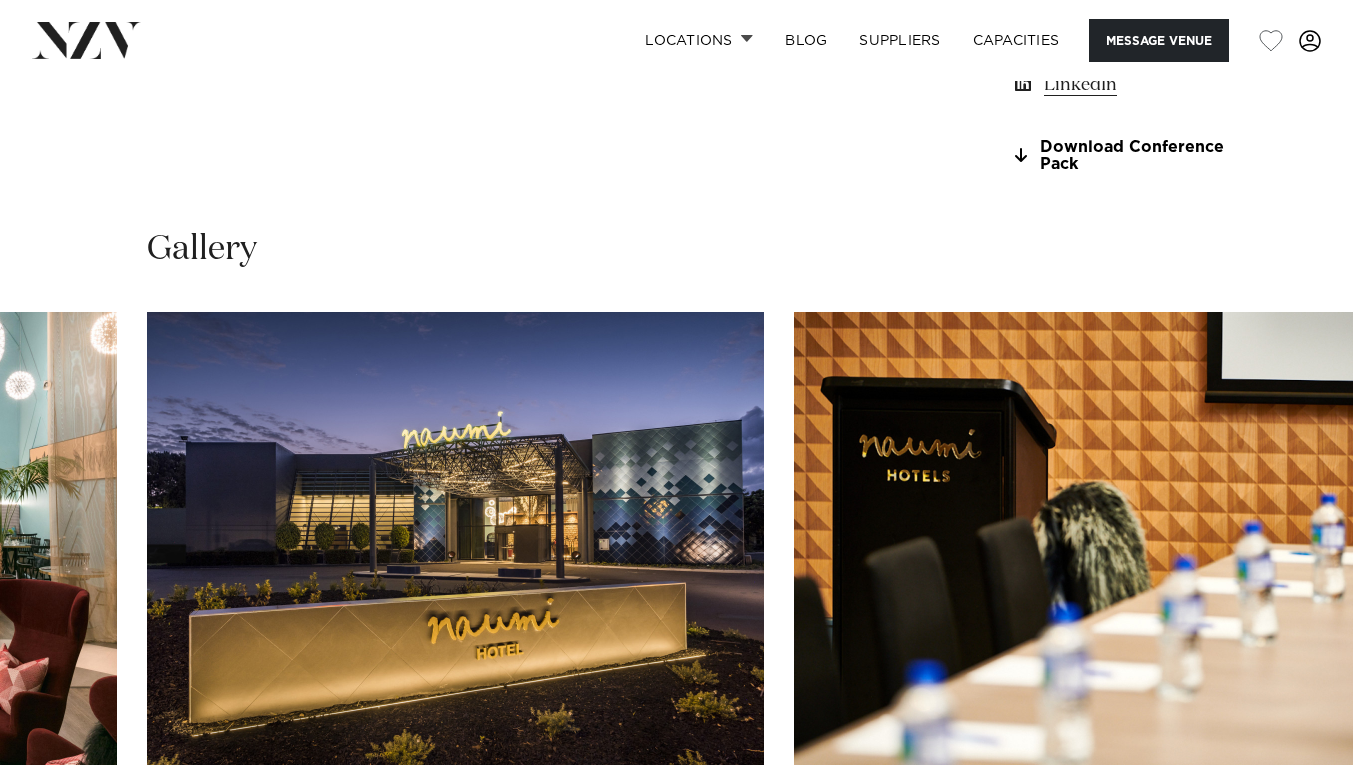 click at bounding box center (1293, 829) 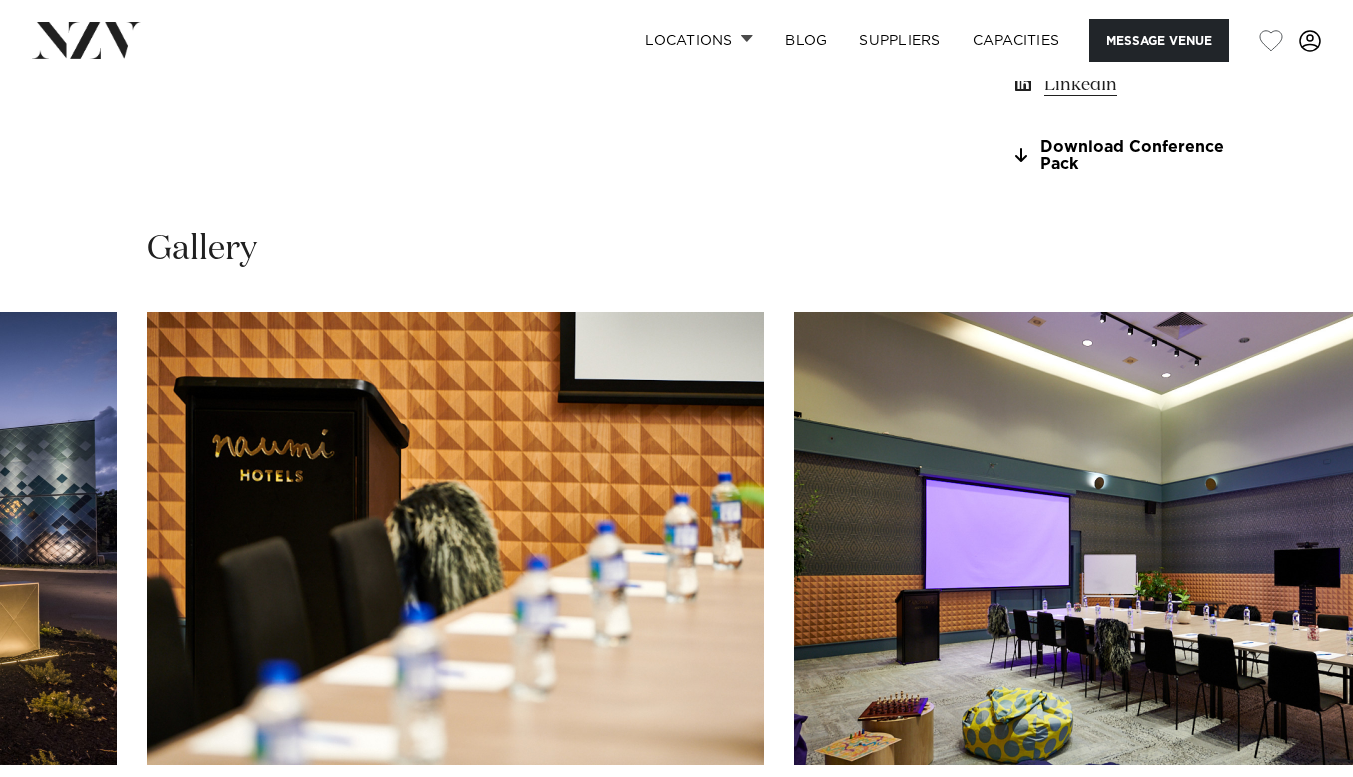 click at bounding box center [1293, 829] 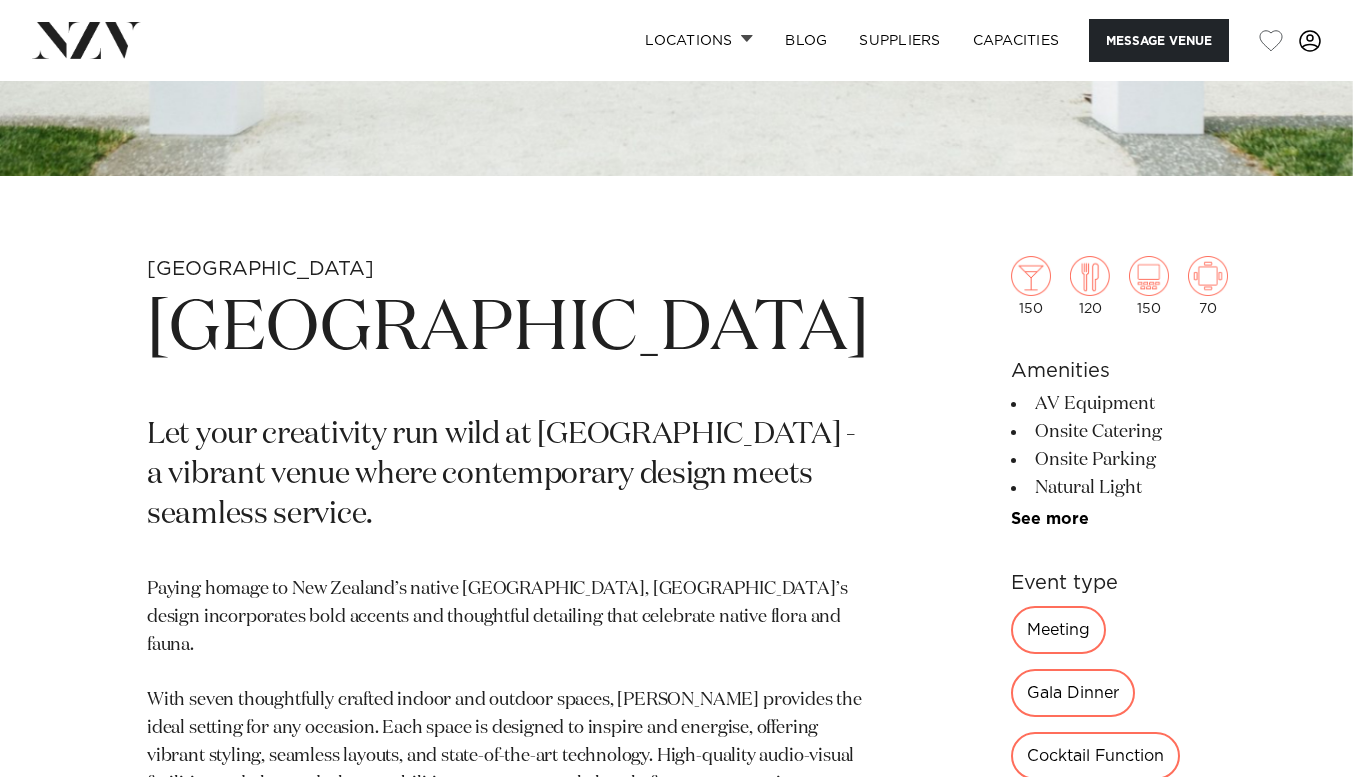 scroll, scrollTop: 501, scrollLeft: 0, axis: vertical 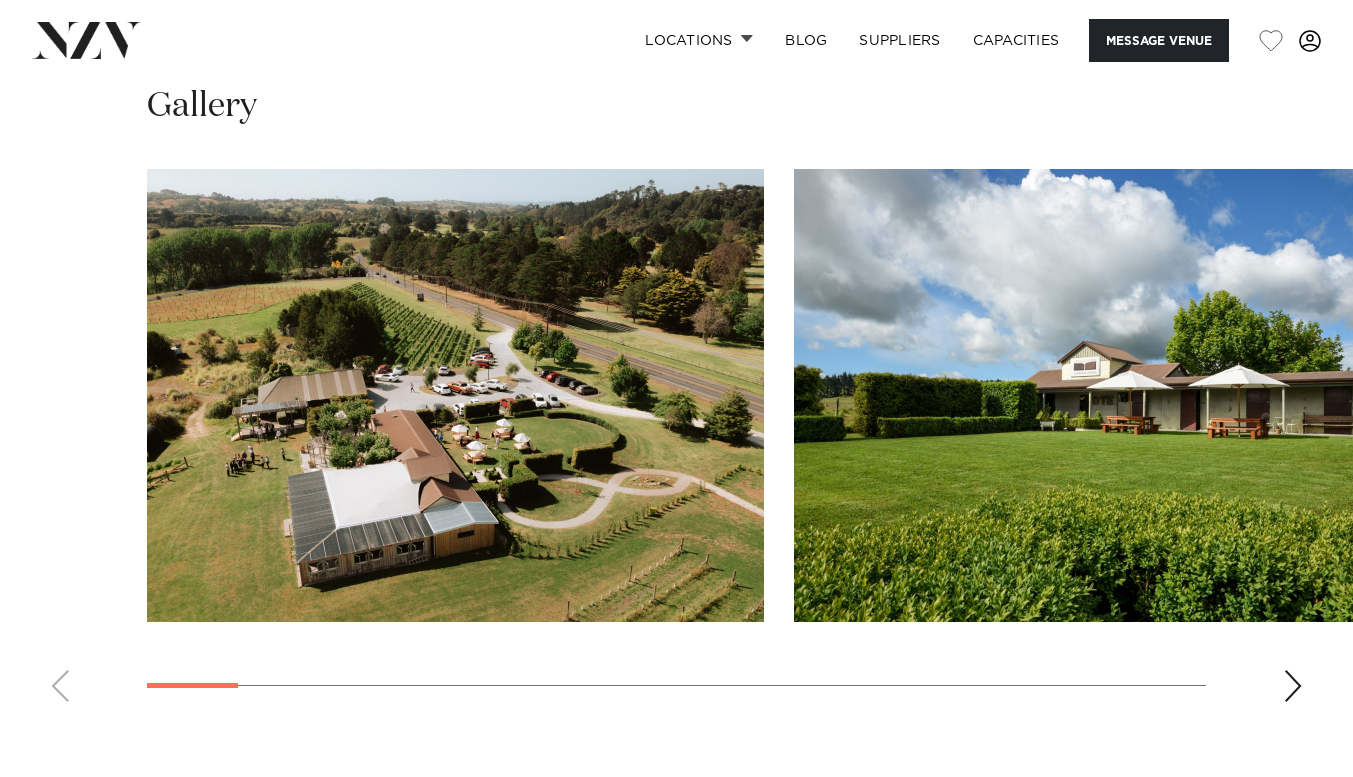 click at bounding box center (1293, 686) 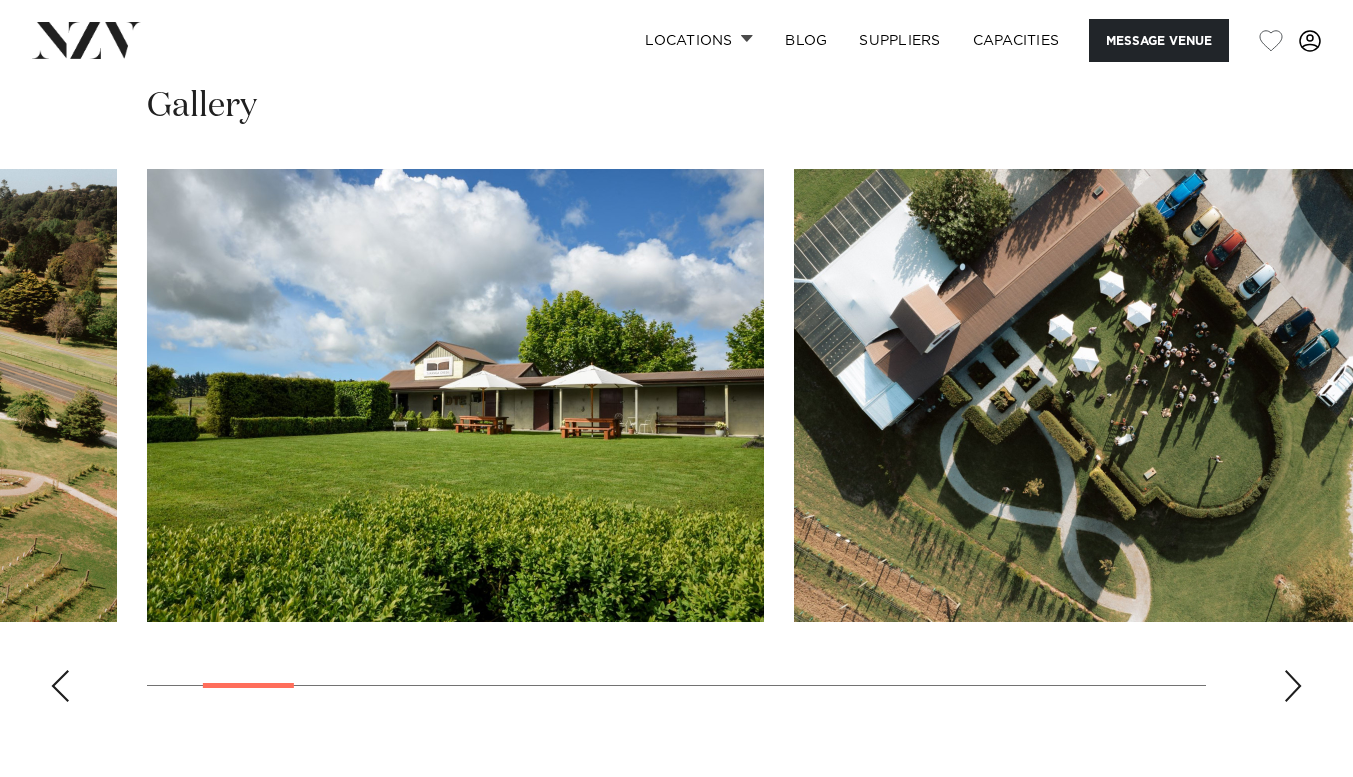 click at bounding box center [1293, 686] 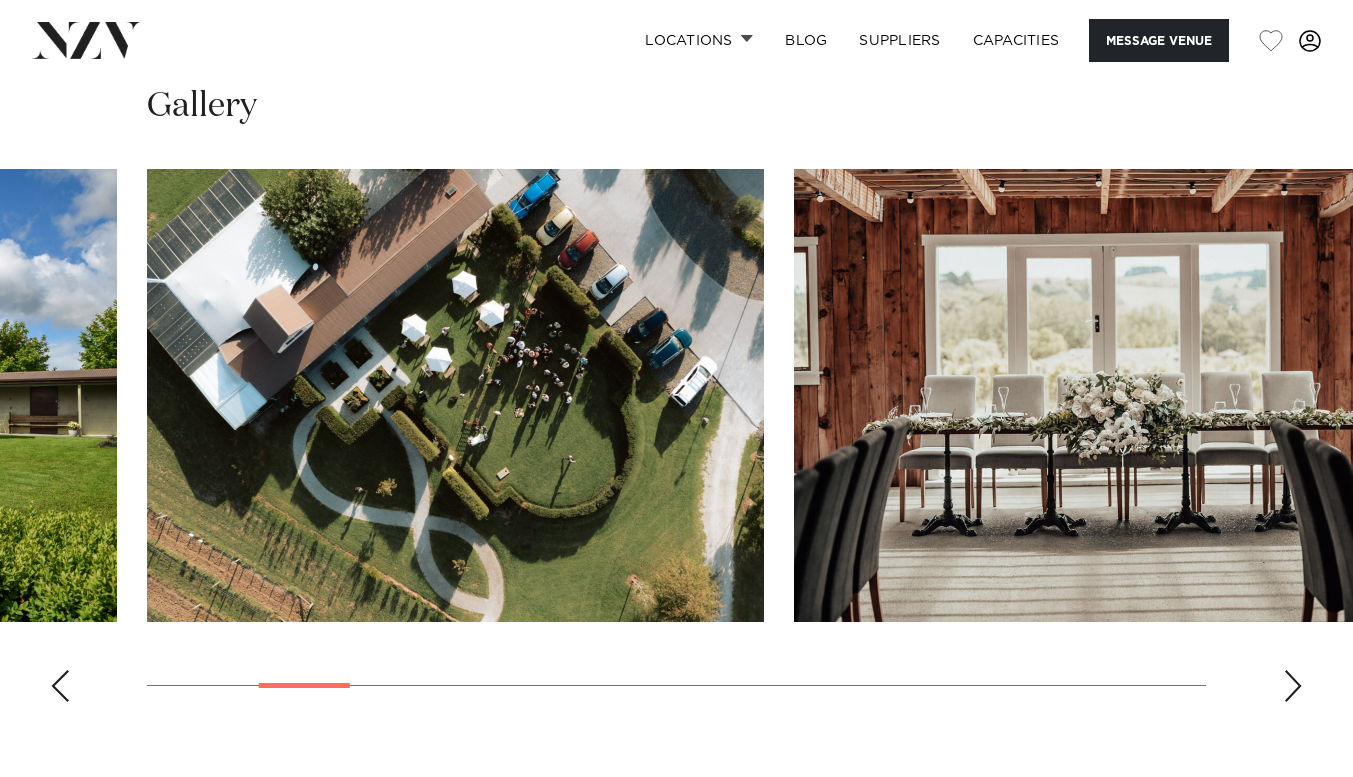 click at bounding box center (1293, 686) 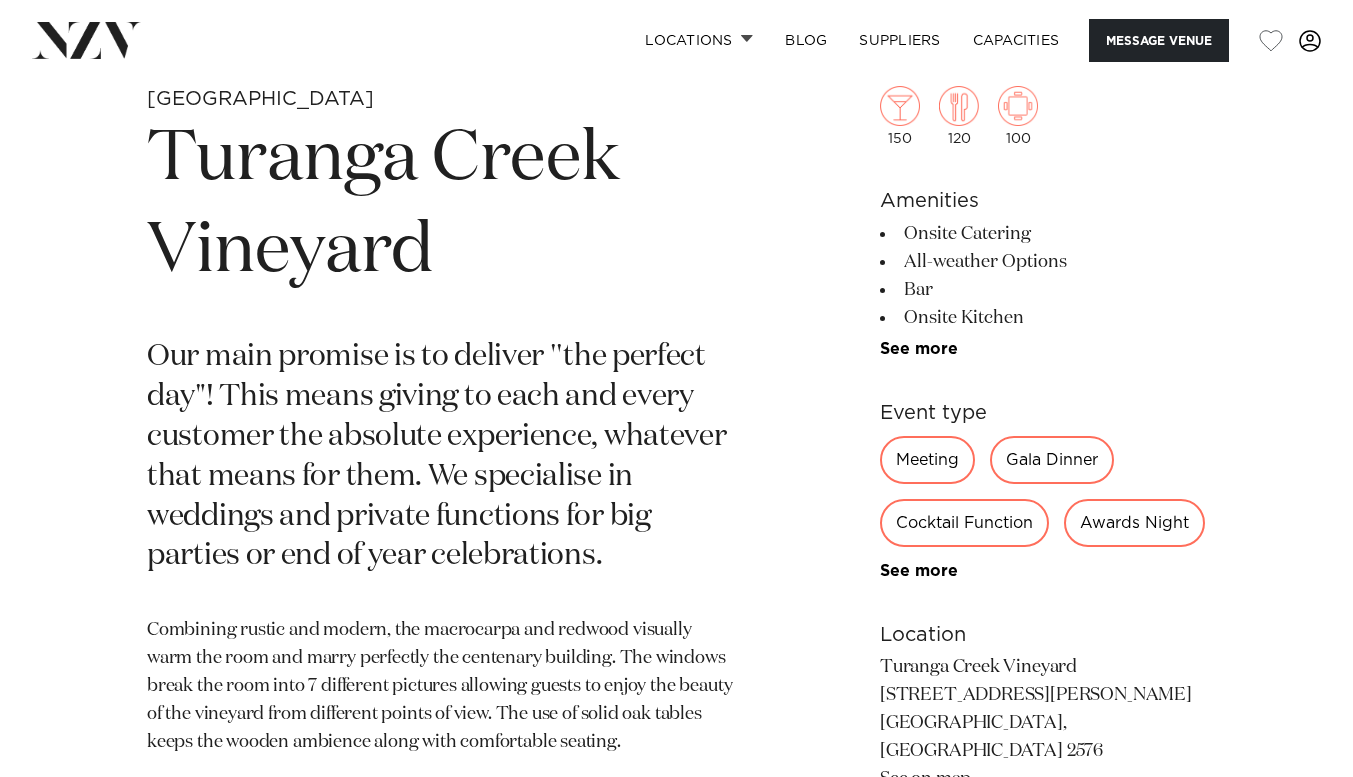 scroll, scrollTop: 659, scrollLeft: 0, axis: vertical 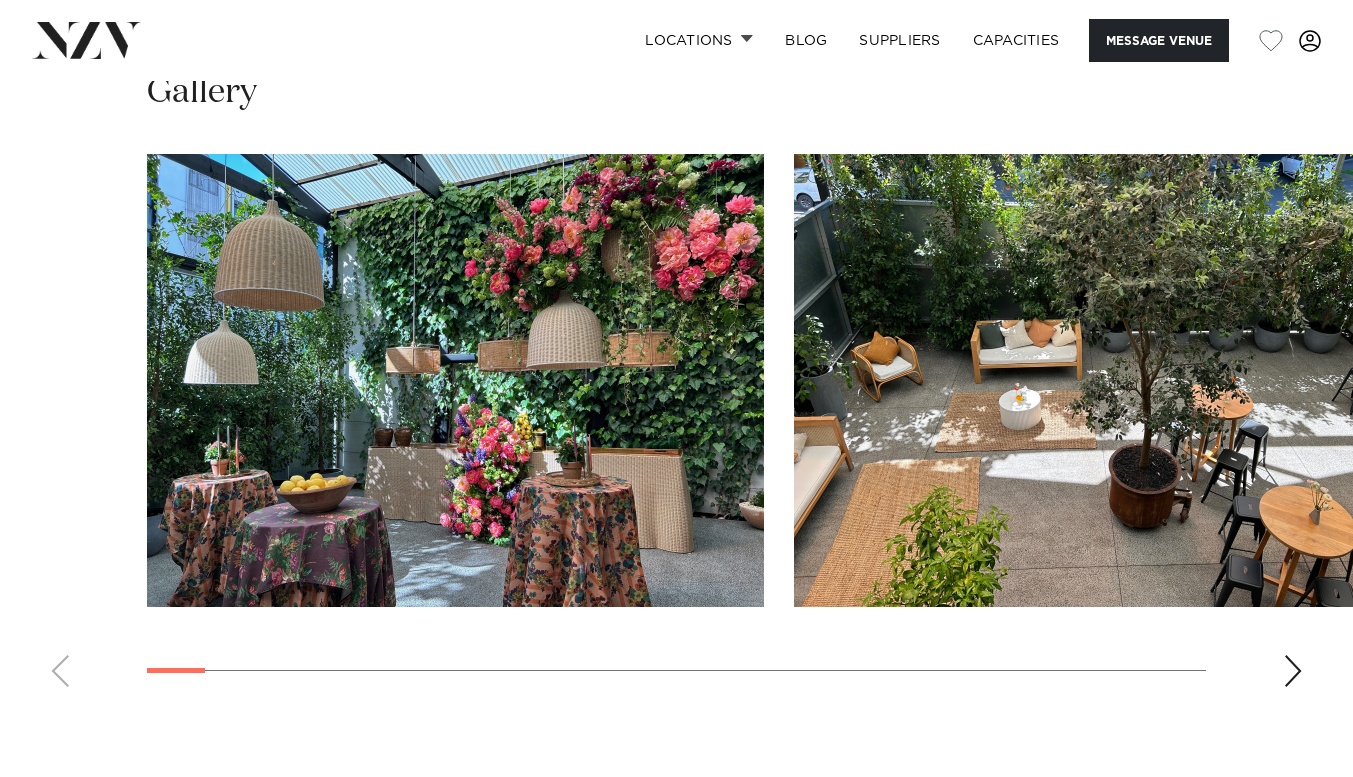 click at bounding box center [1293, 671] 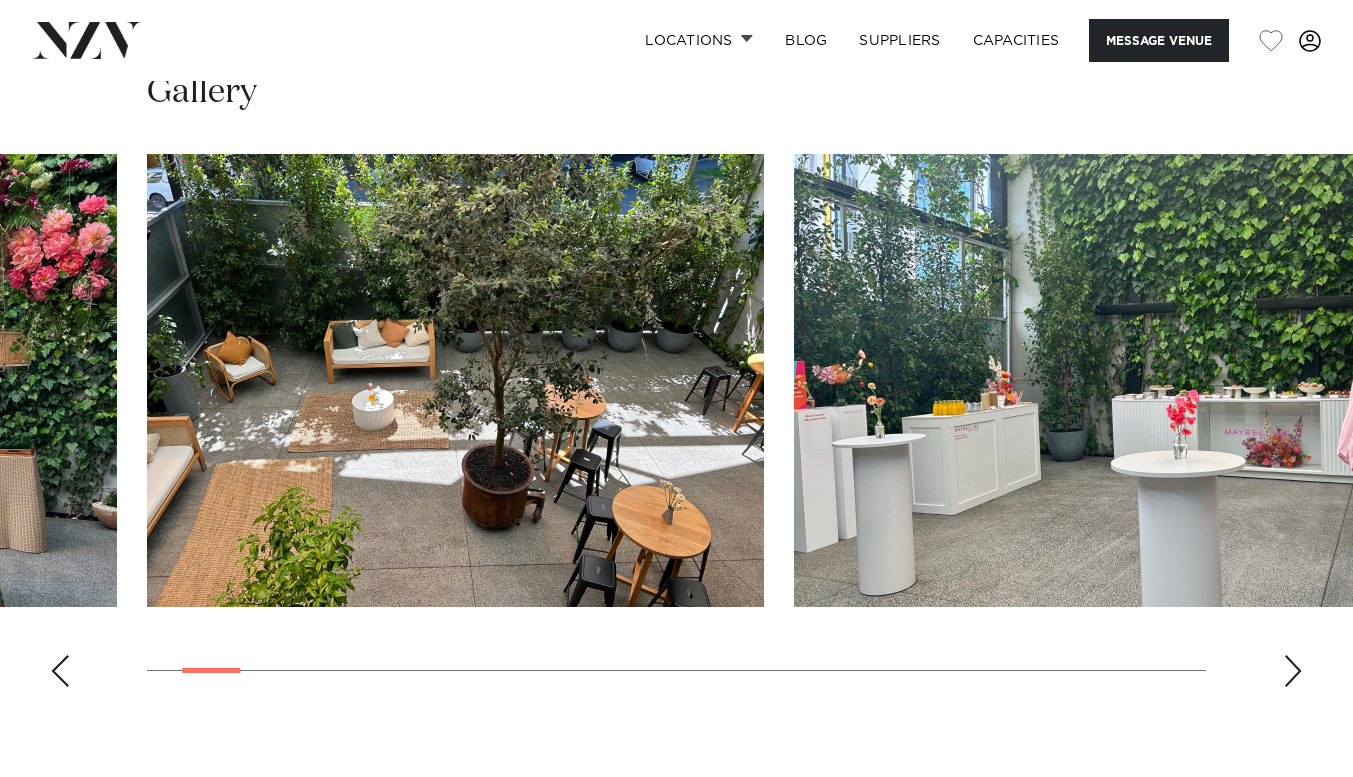 click at bounding box center [1293, 671] 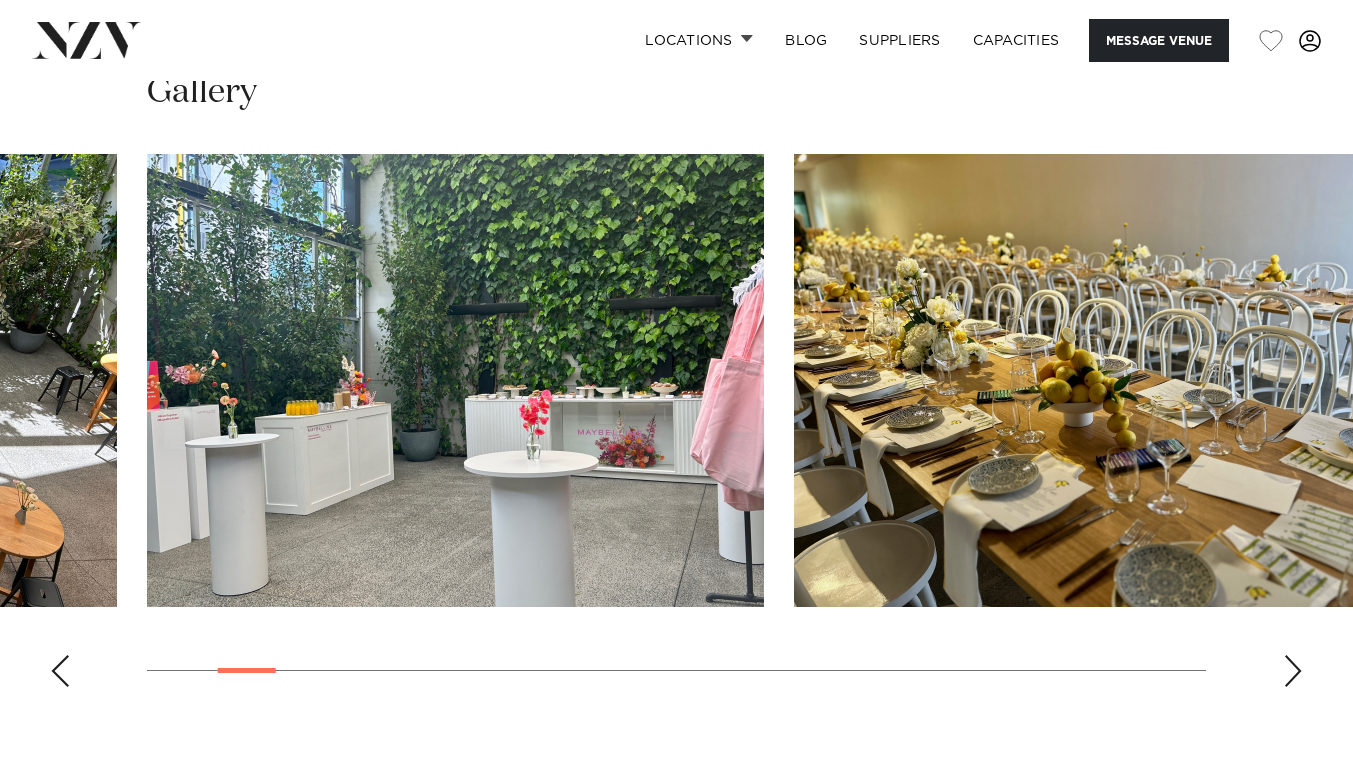 click at bounding box center (1293, 671) 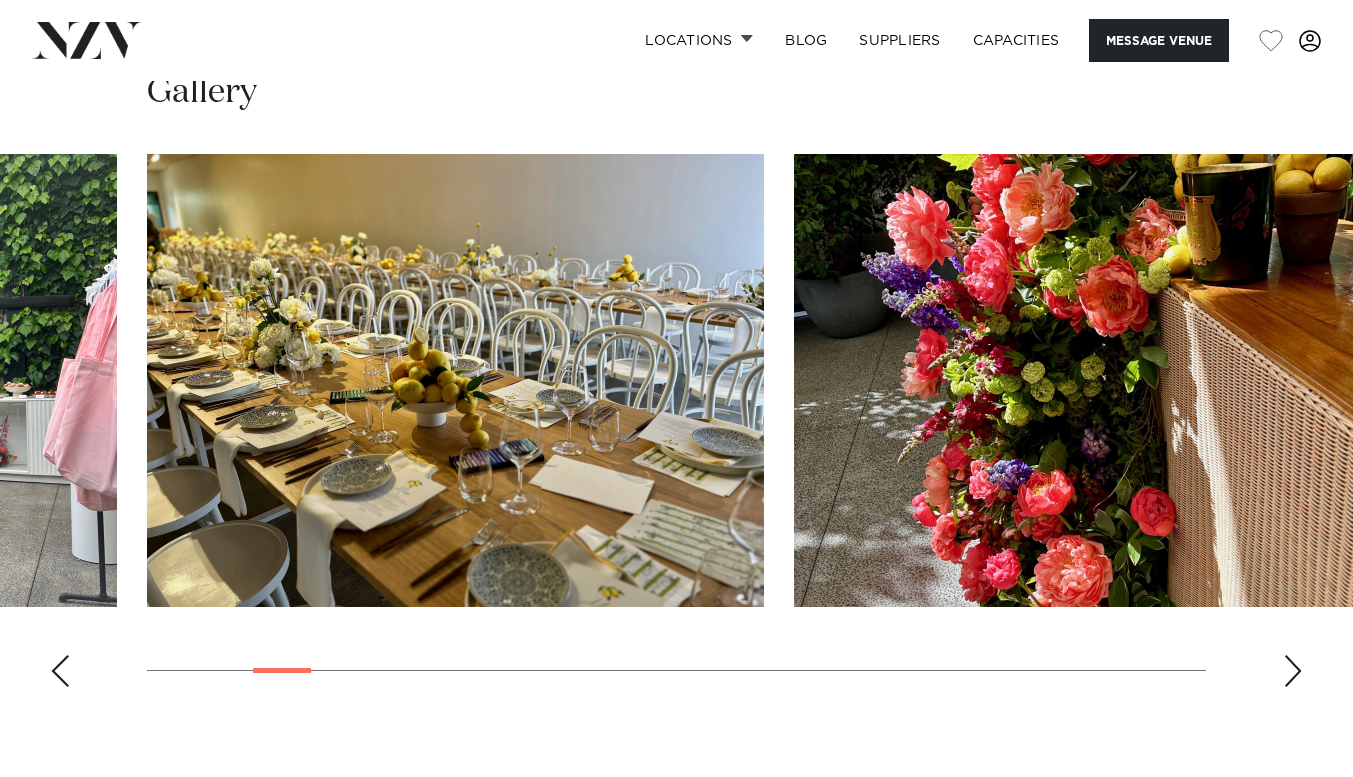 click at bounding box center (1293, 671) 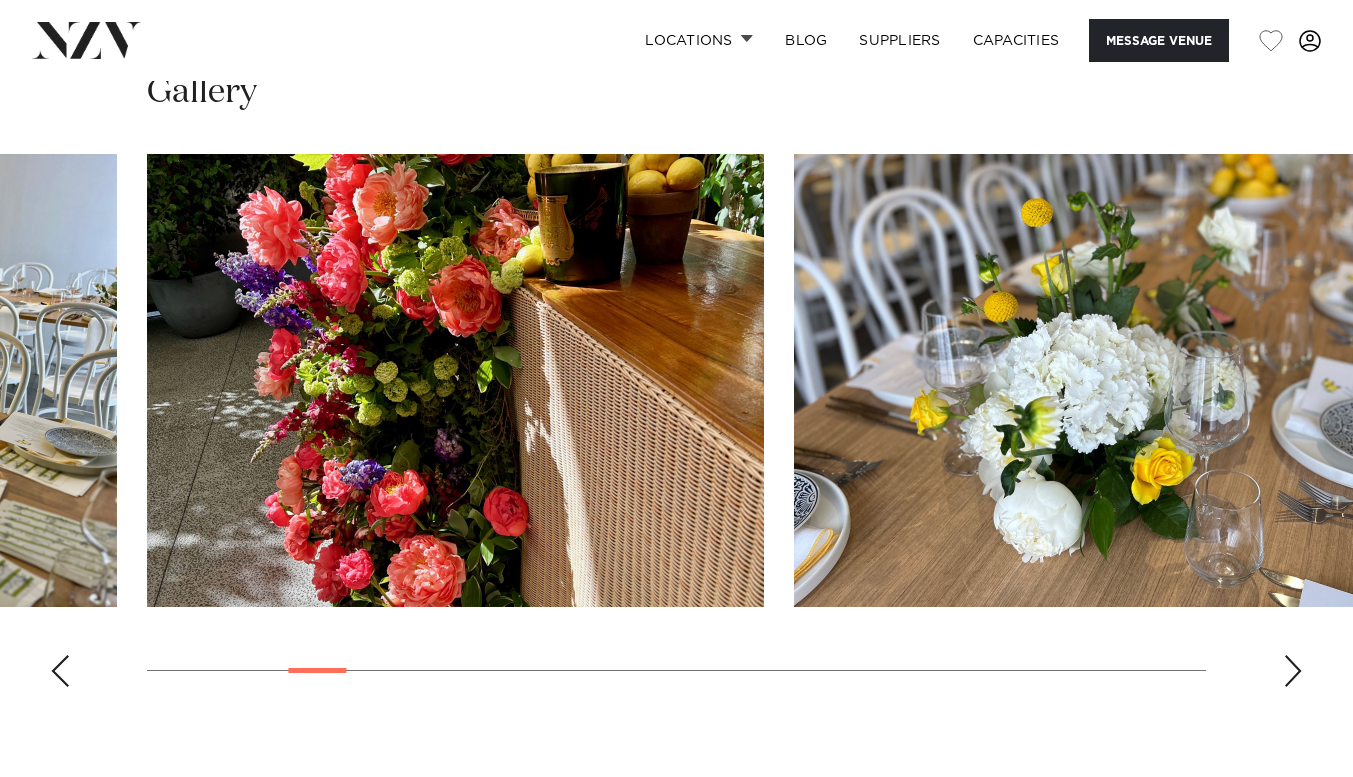 click at bounding box center [1293, 671] 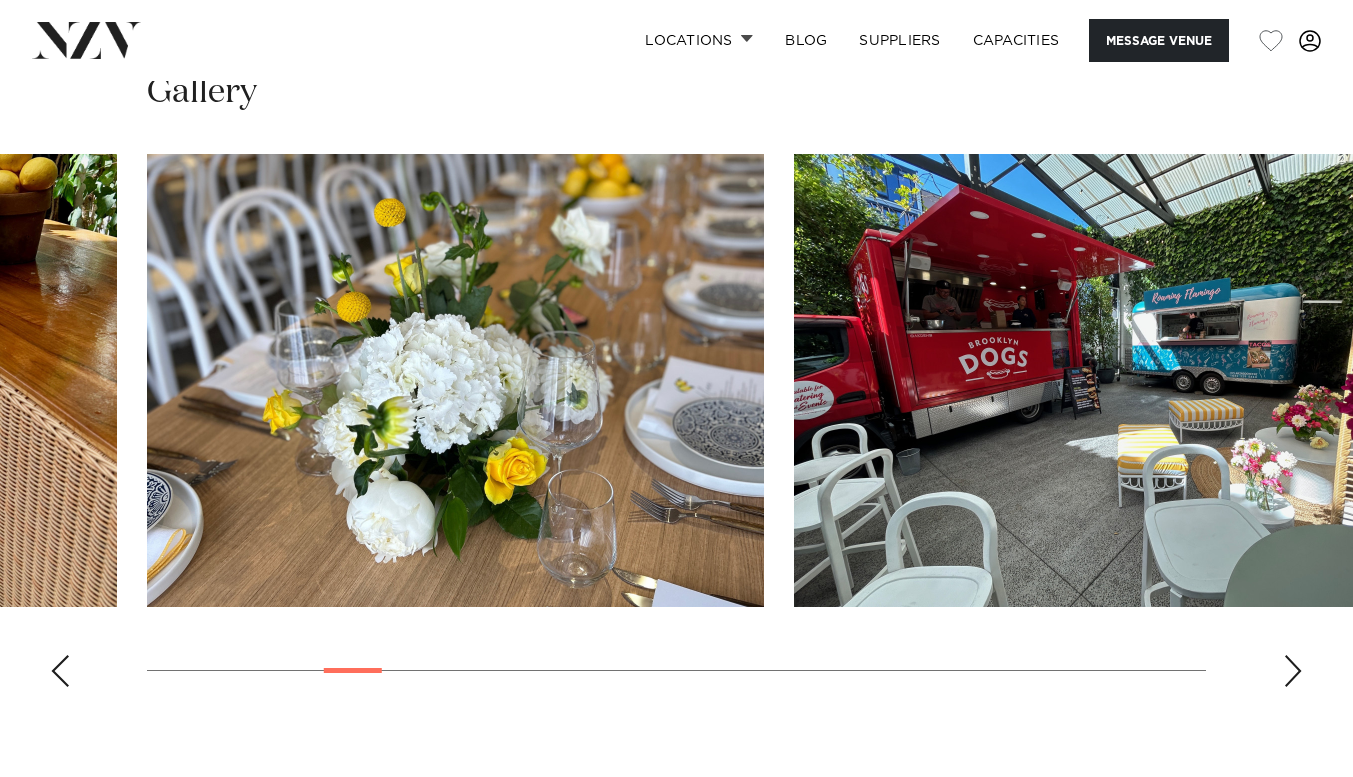 click at bounding box center (1293, 671) 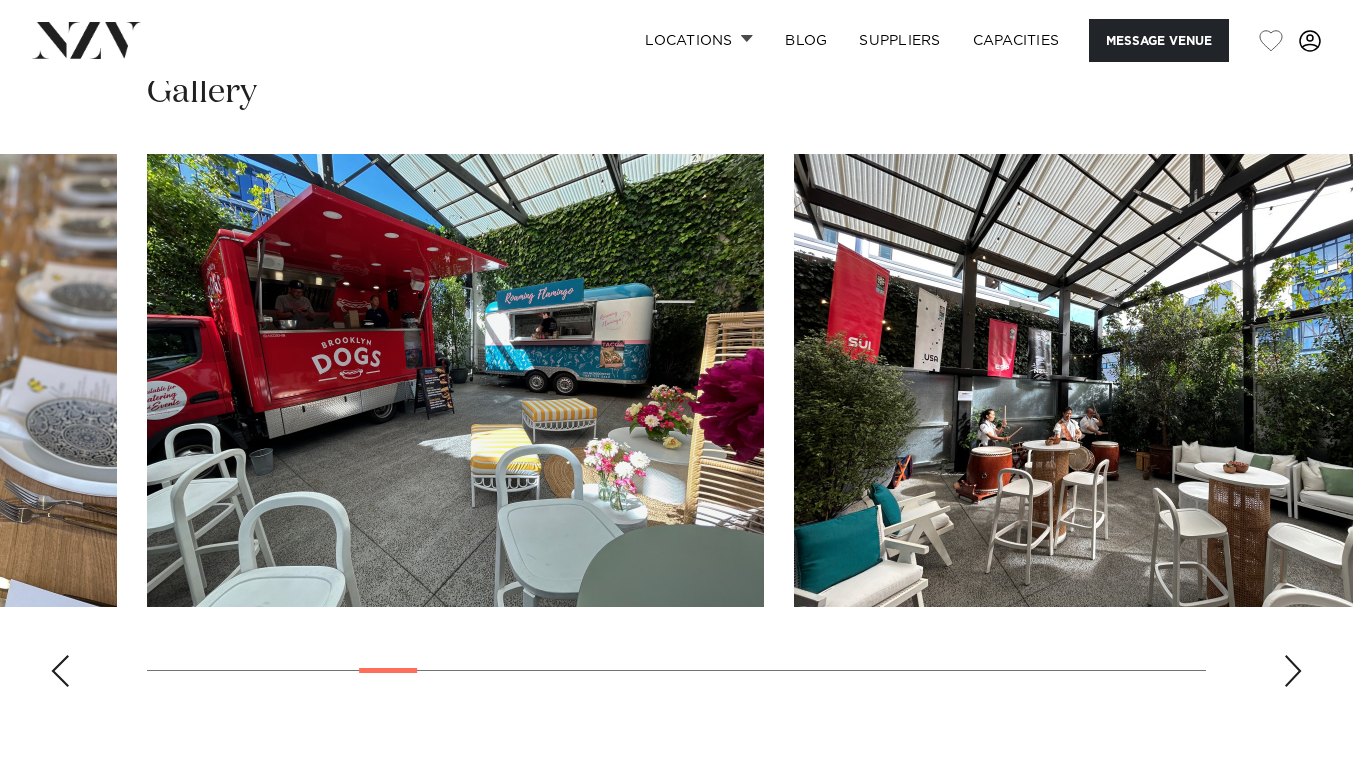 click at bounding box center [1293, 671] 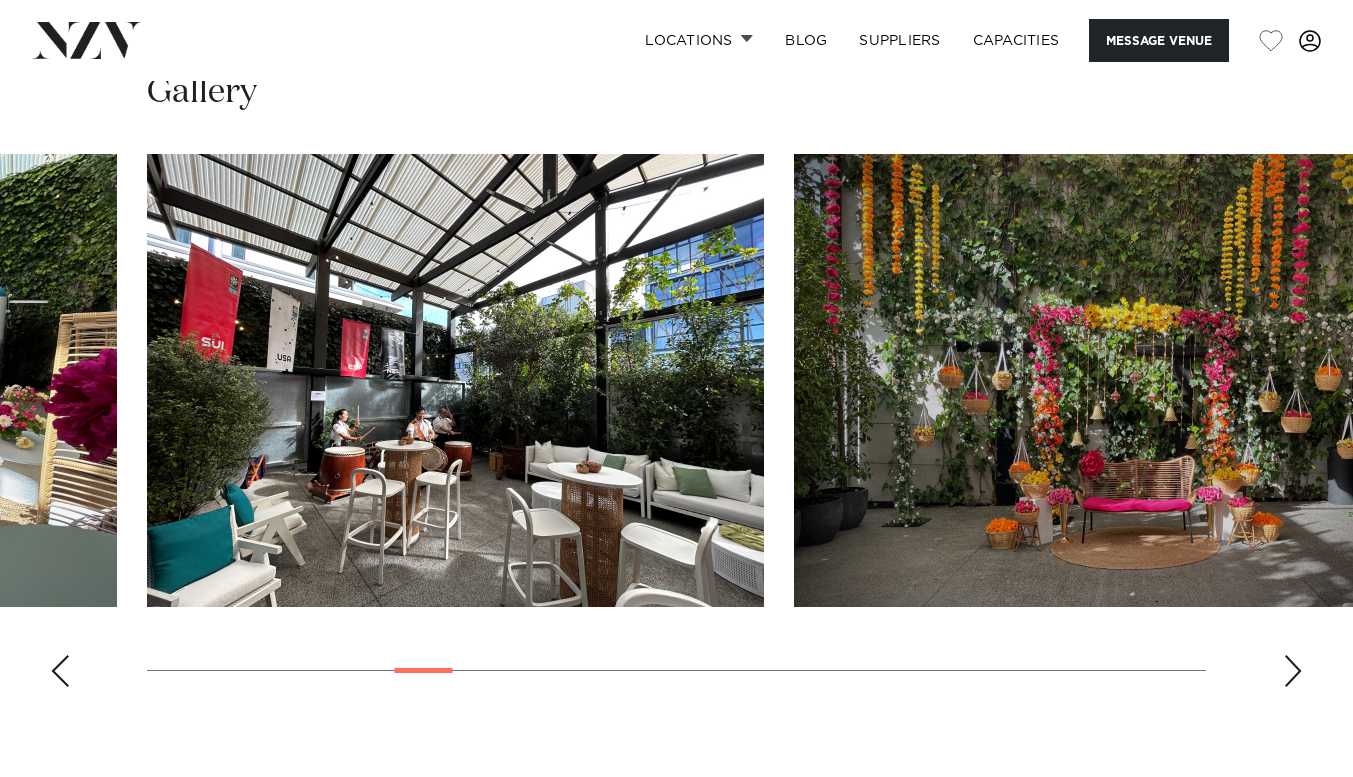 click at bounding box center [1293, 671] 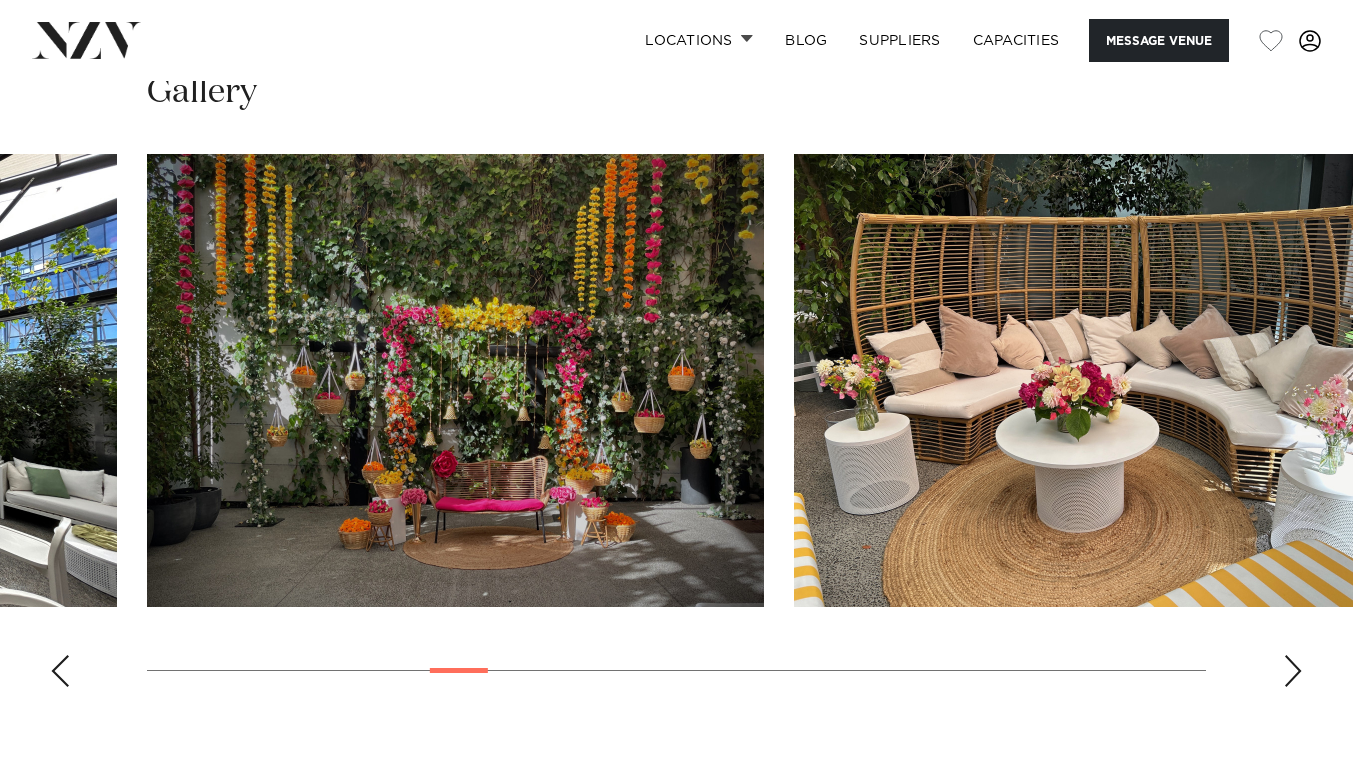 click at bounding box center (1293, 671) 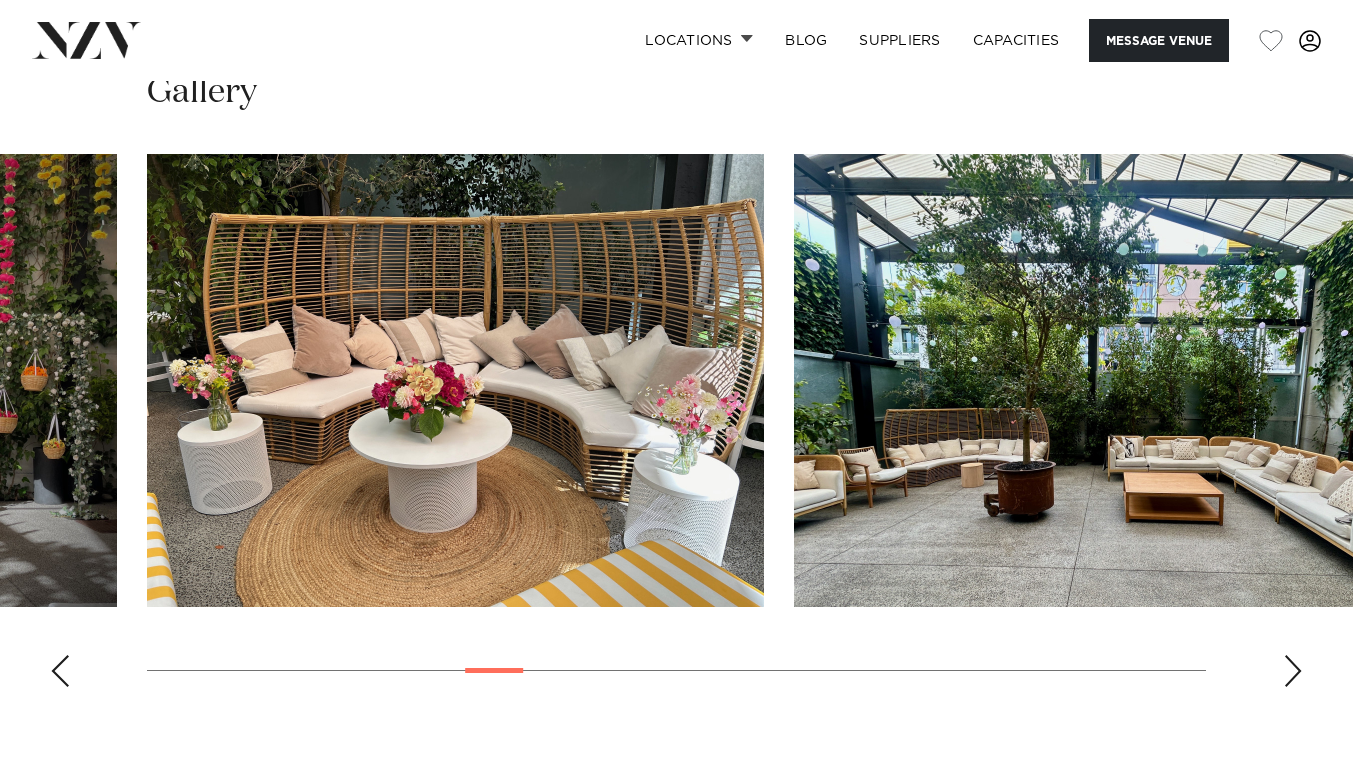 click at bounding box center [1293, 671] 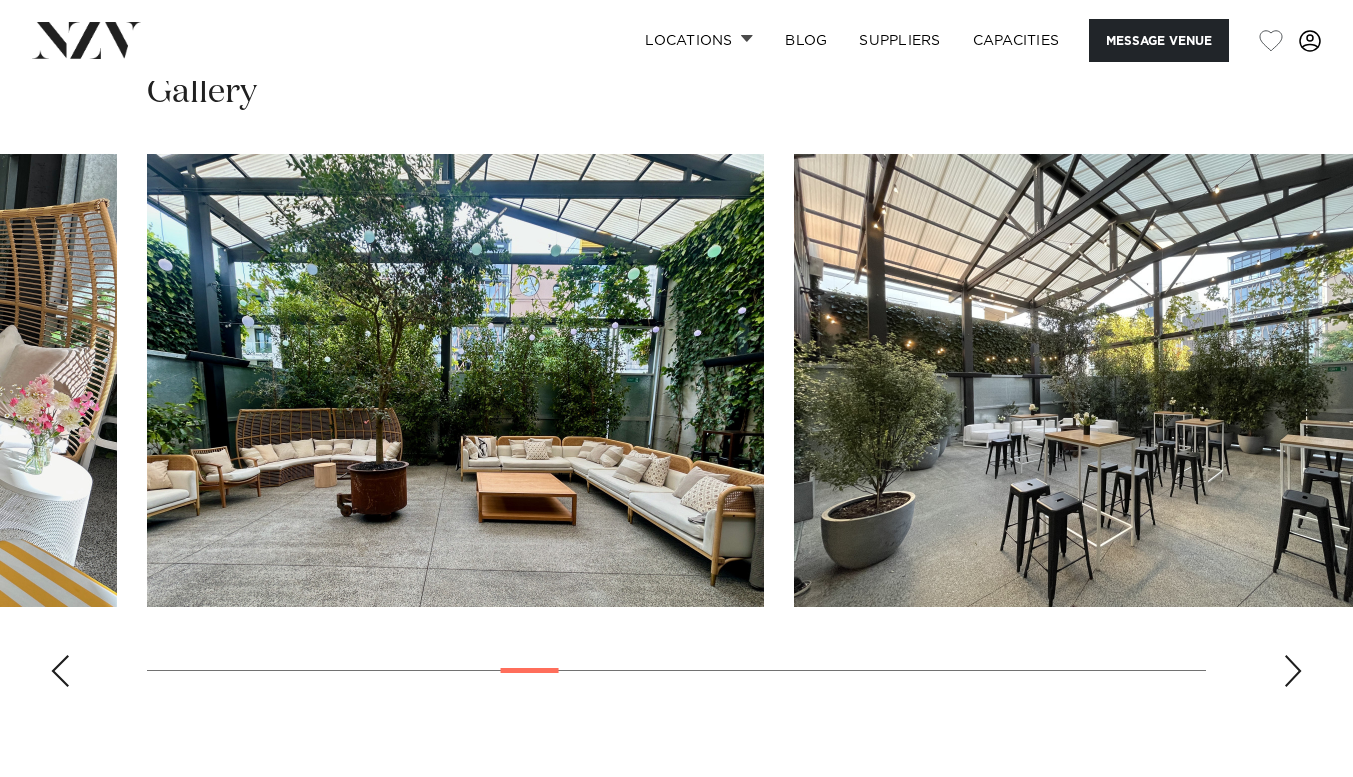 click at bounding box center (1293, 671) 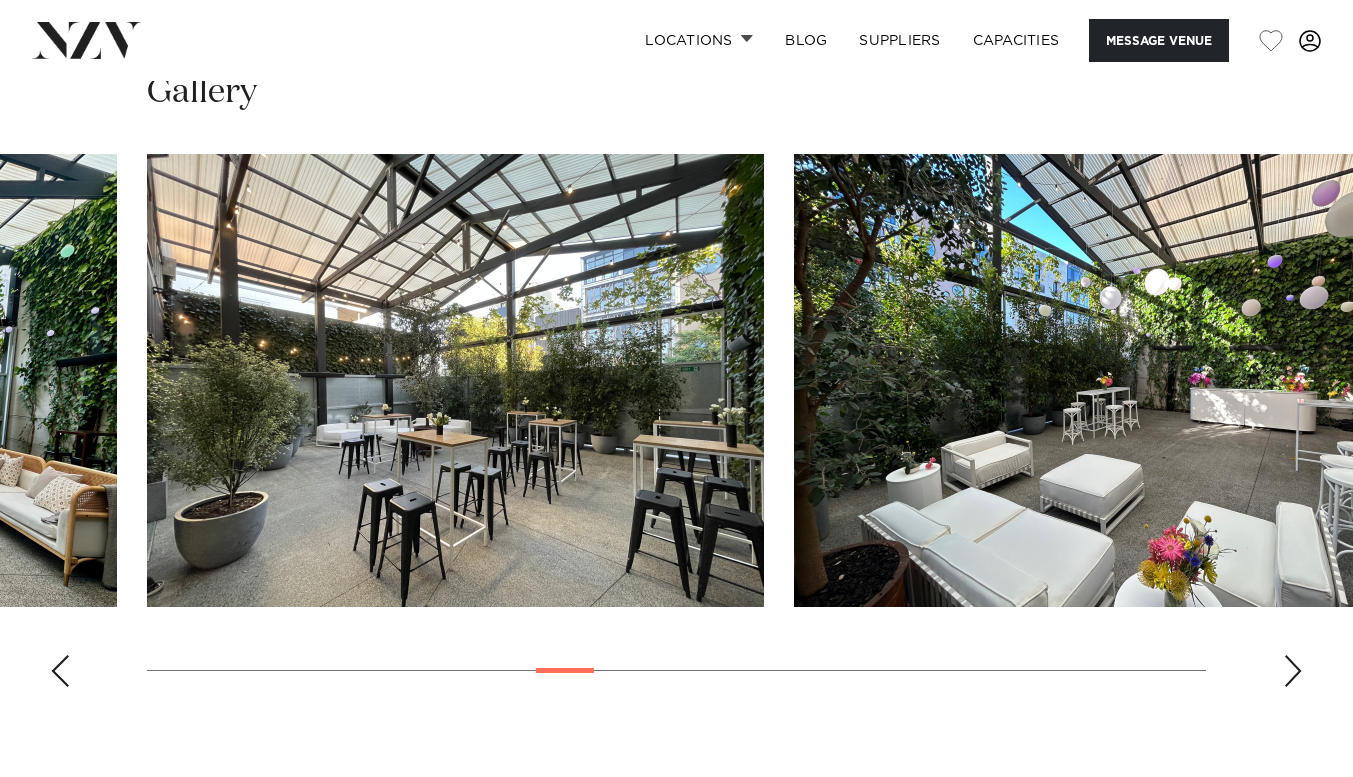 click at bounding box center (1293, 671) 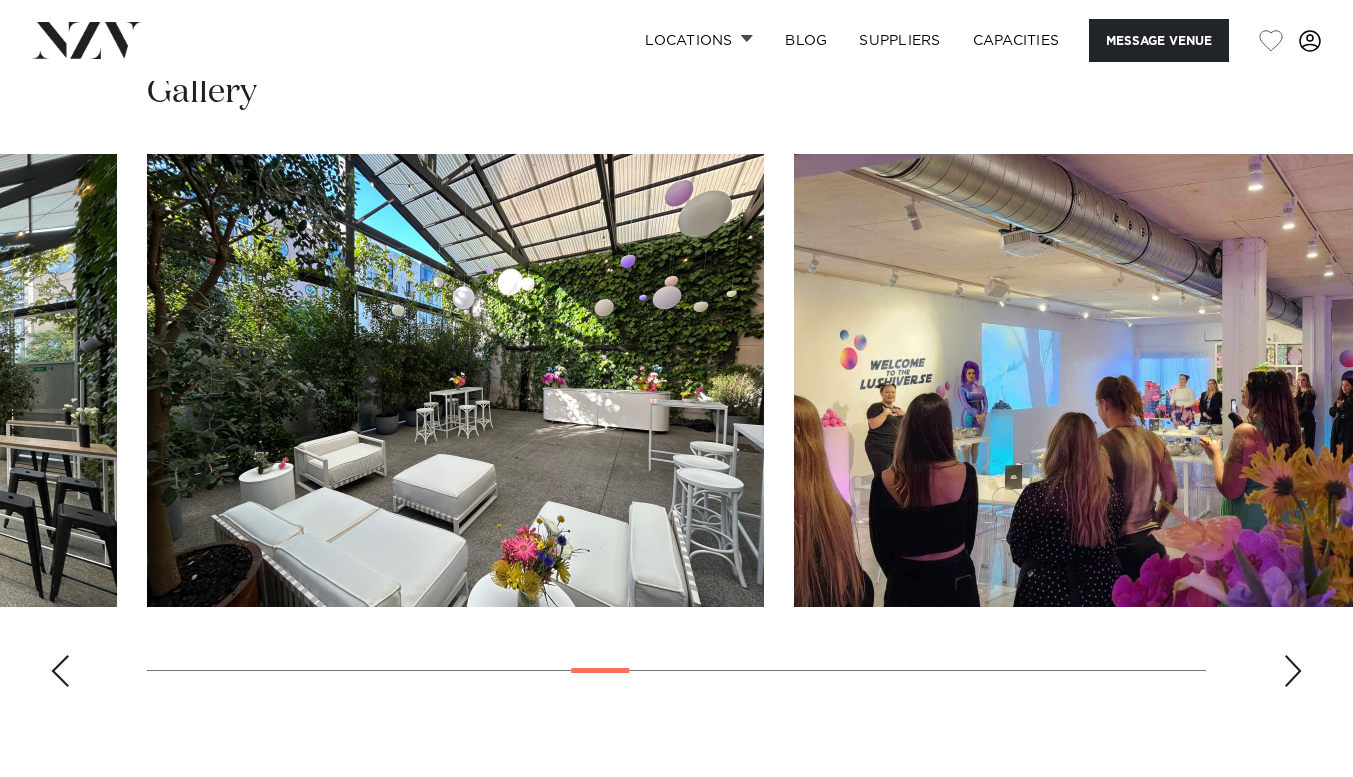 click at bounding box center (1293, 671) 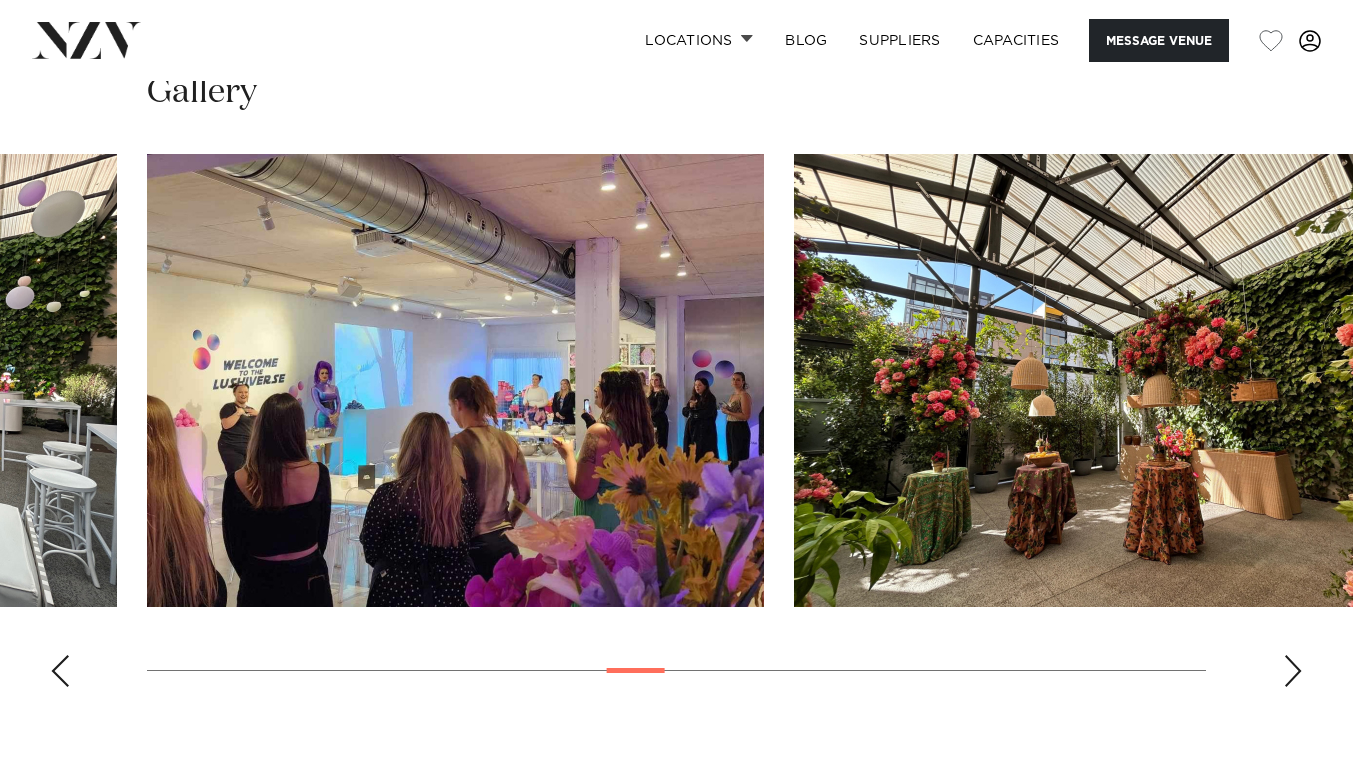 click at bounding box center [1293, 671] 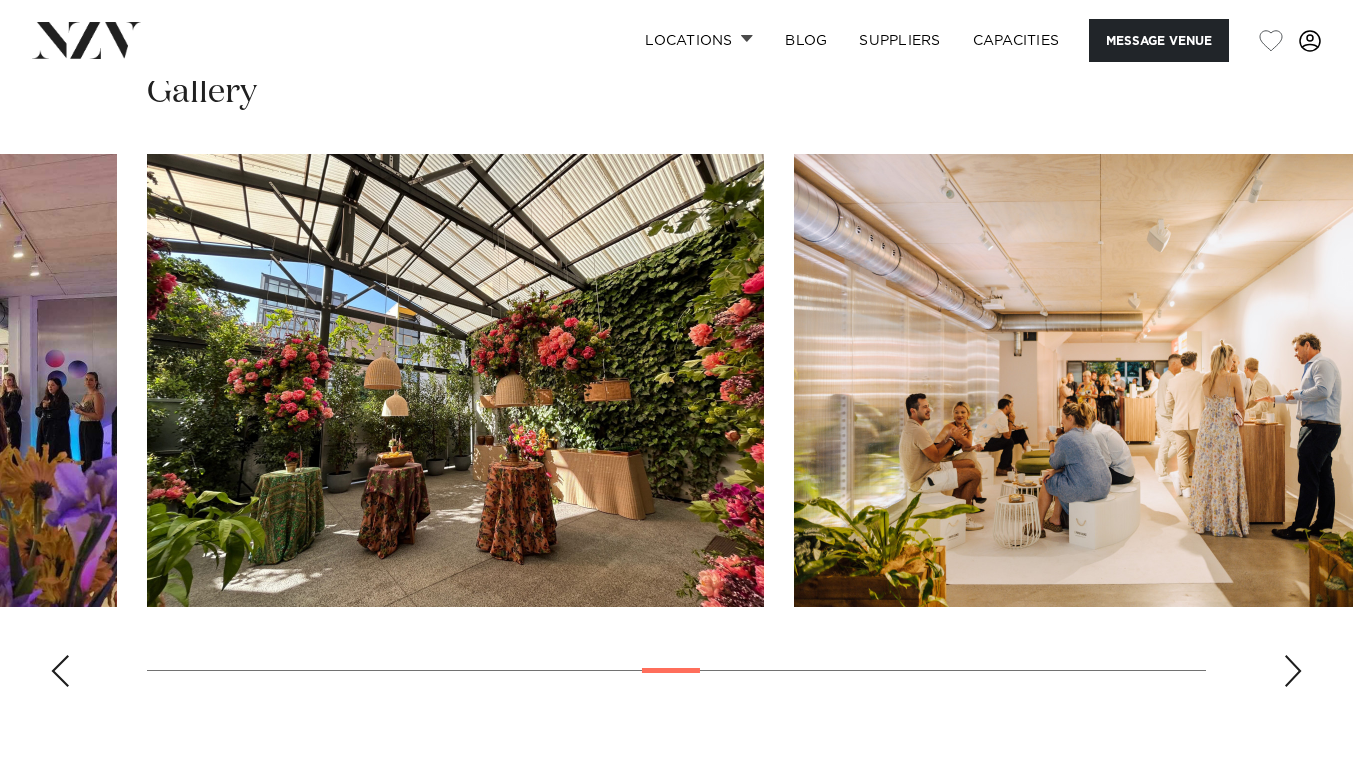 click at bounding box center [1293, 671] 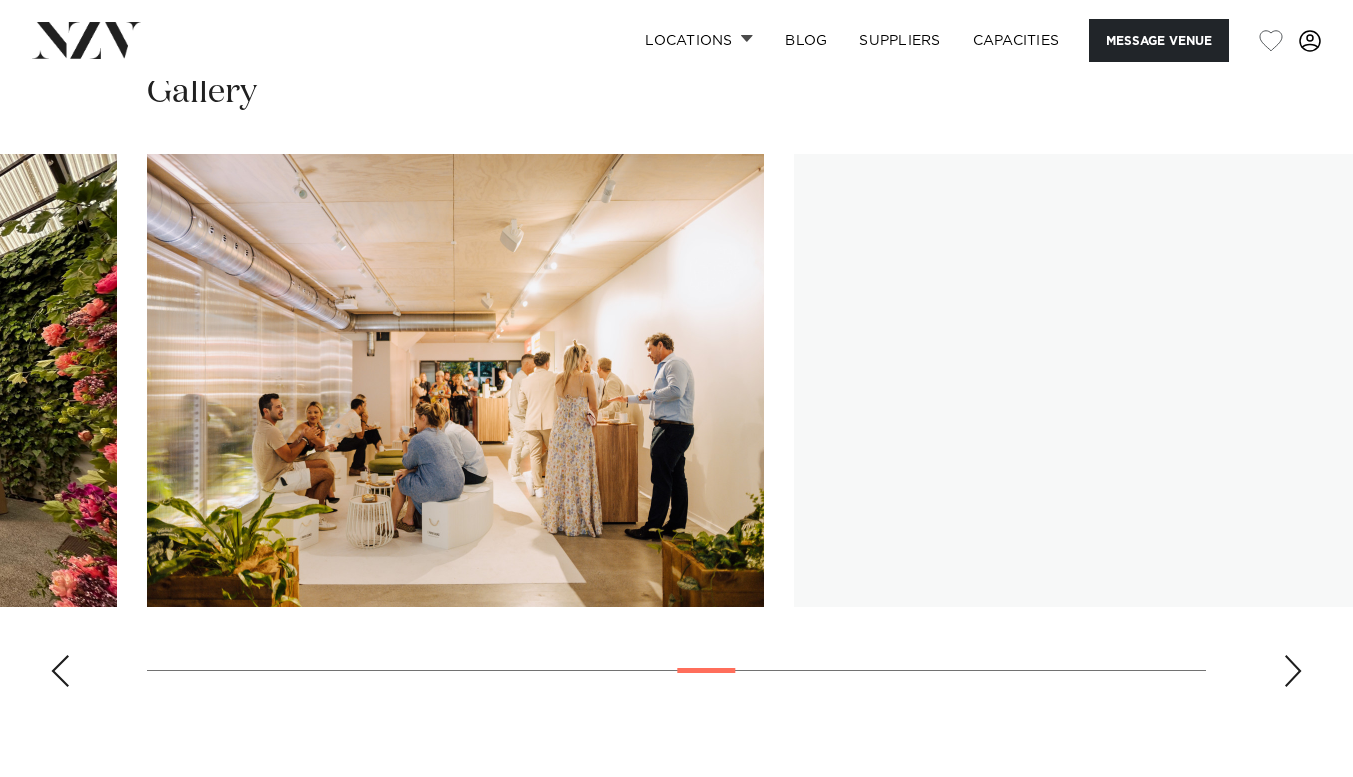 click at bounding box center [1293, 671] 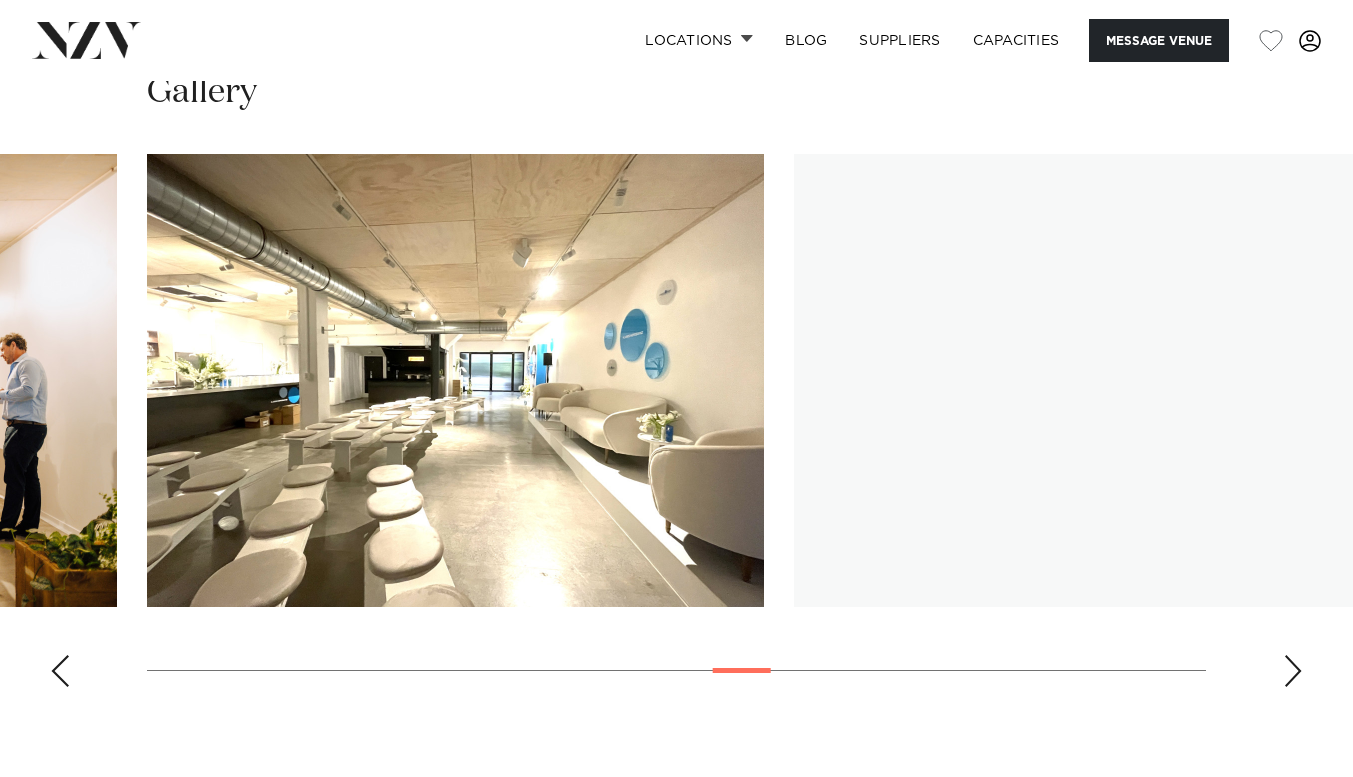 click at bounding box center [1293, 671] 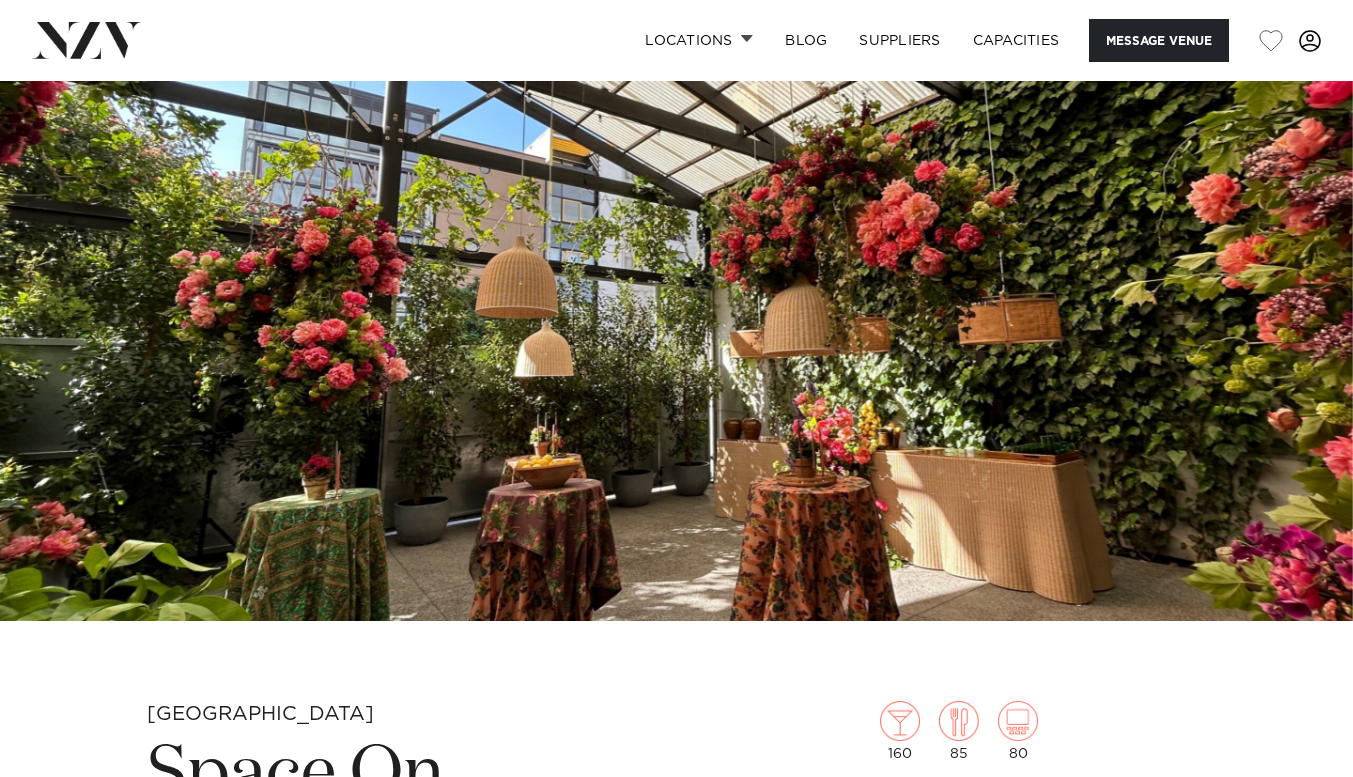 scroll, scrollTop: 26, scrollLeft: 0, axis: vertical 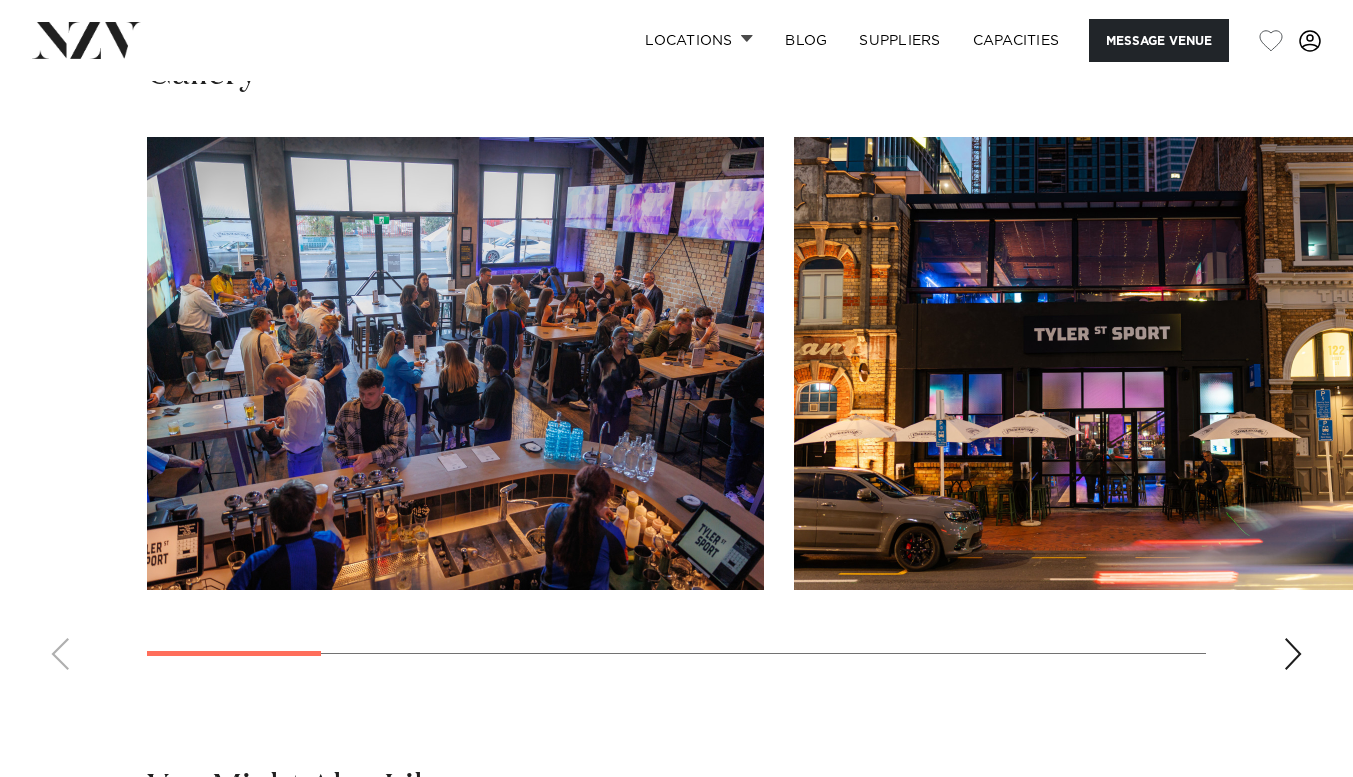 click at bounding box center [1293, 654] 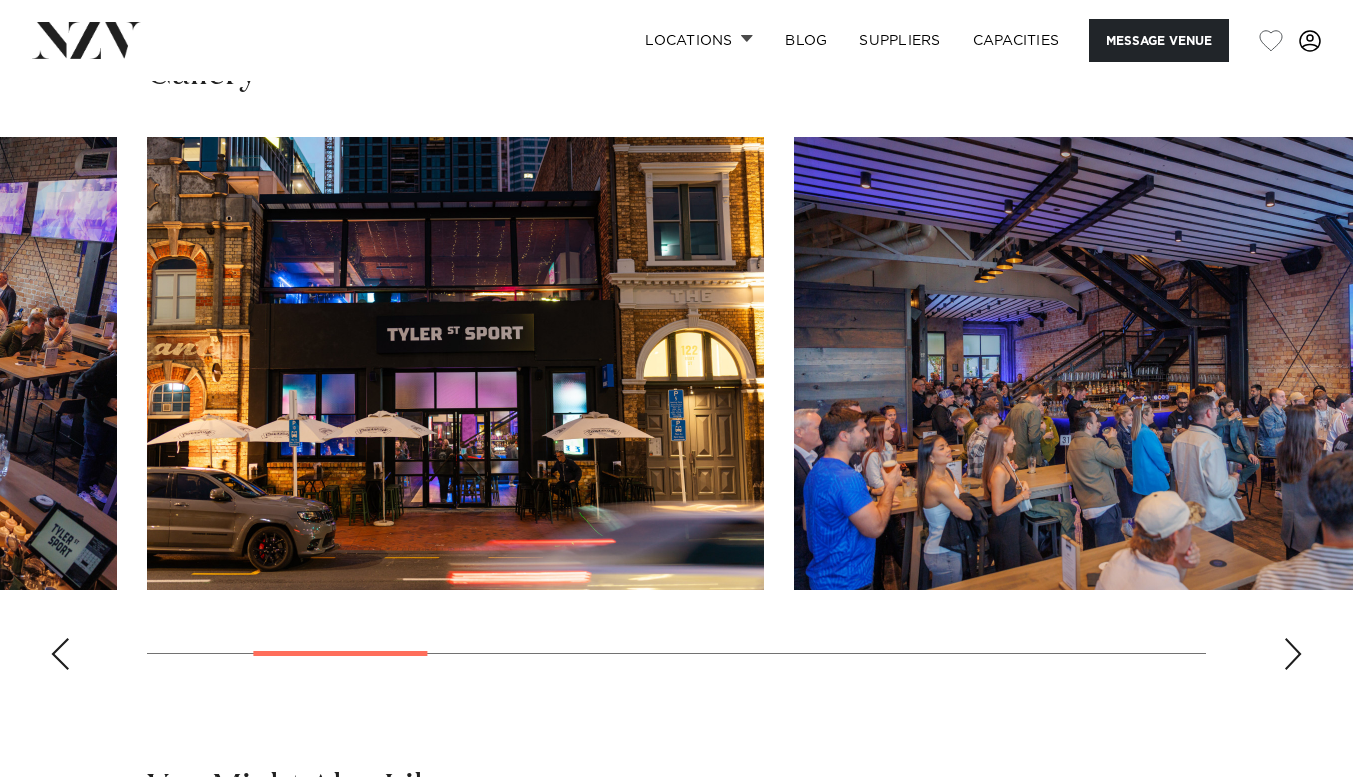 click at bounding box center (1293, 654) 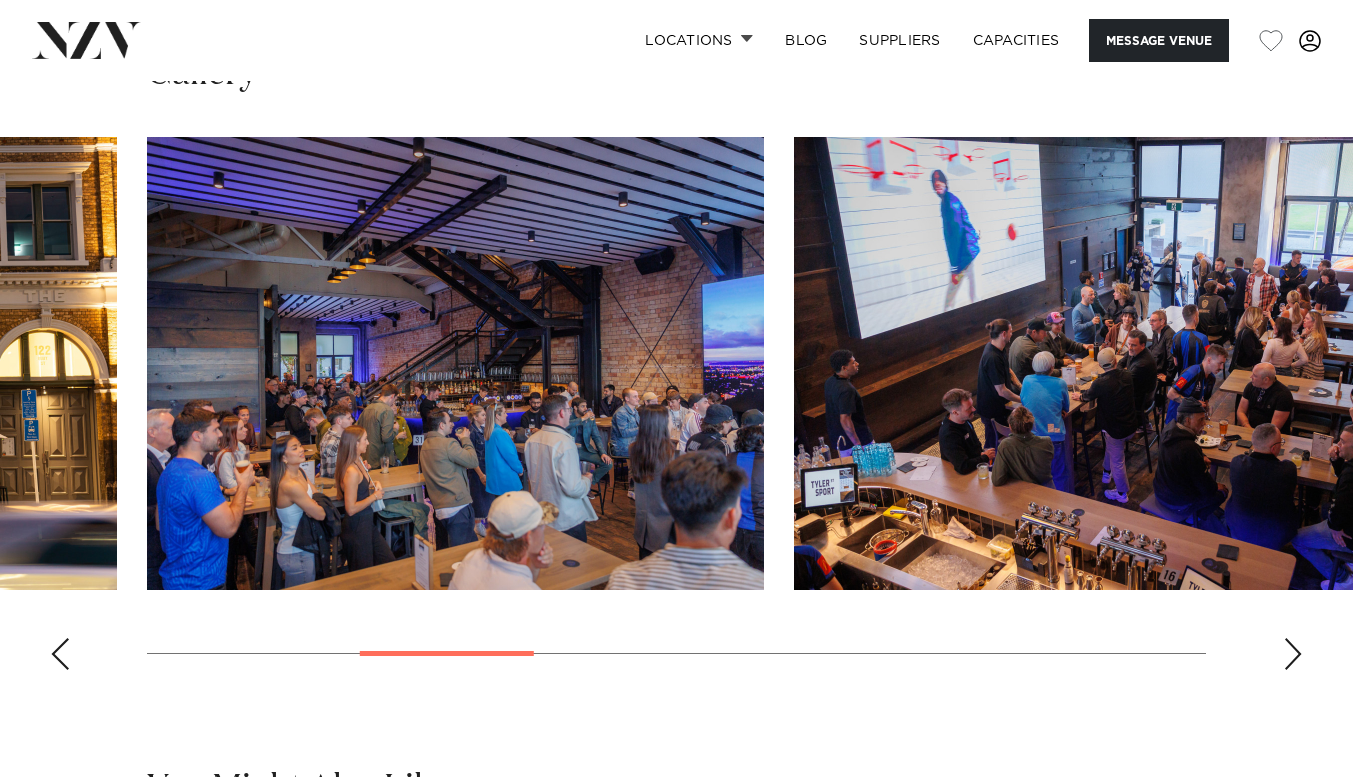 click at bounding box center [1293, 654] 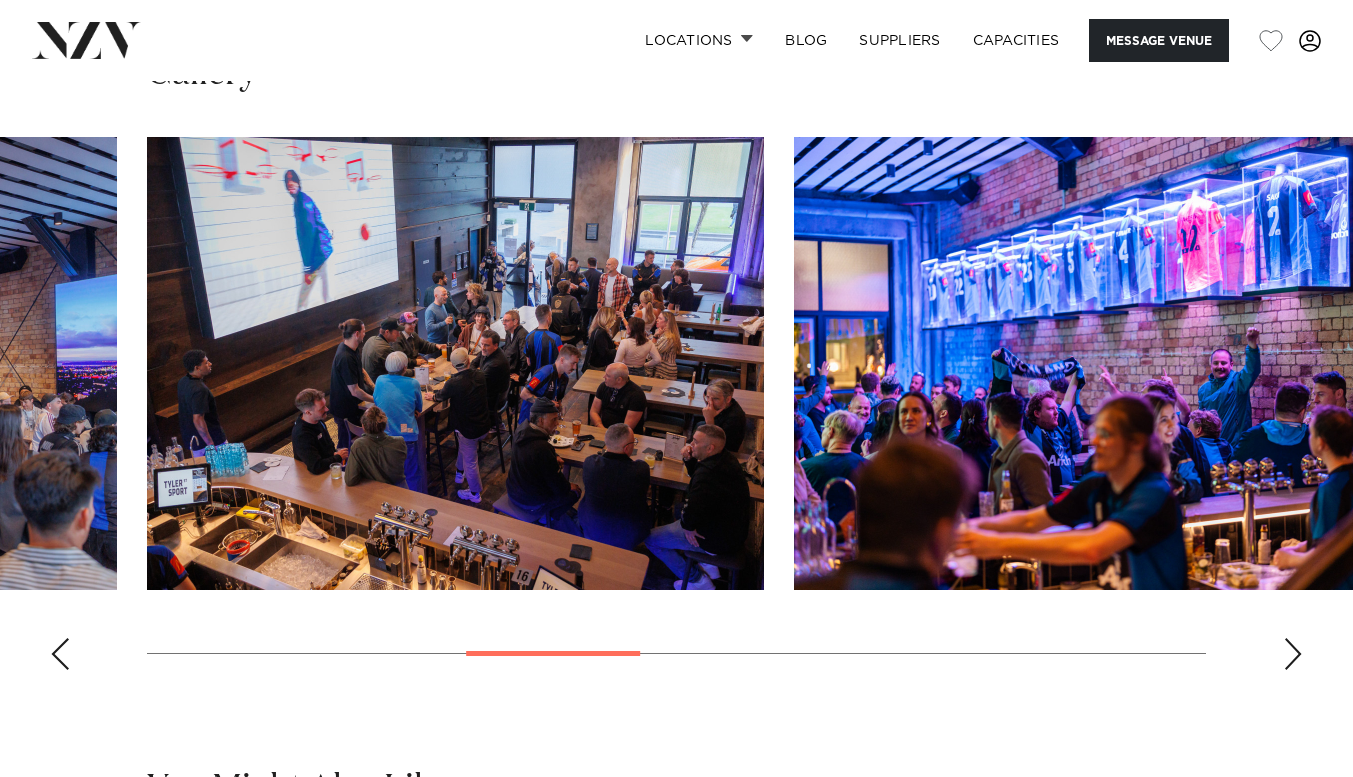 click at bounding box center [1293, 654] 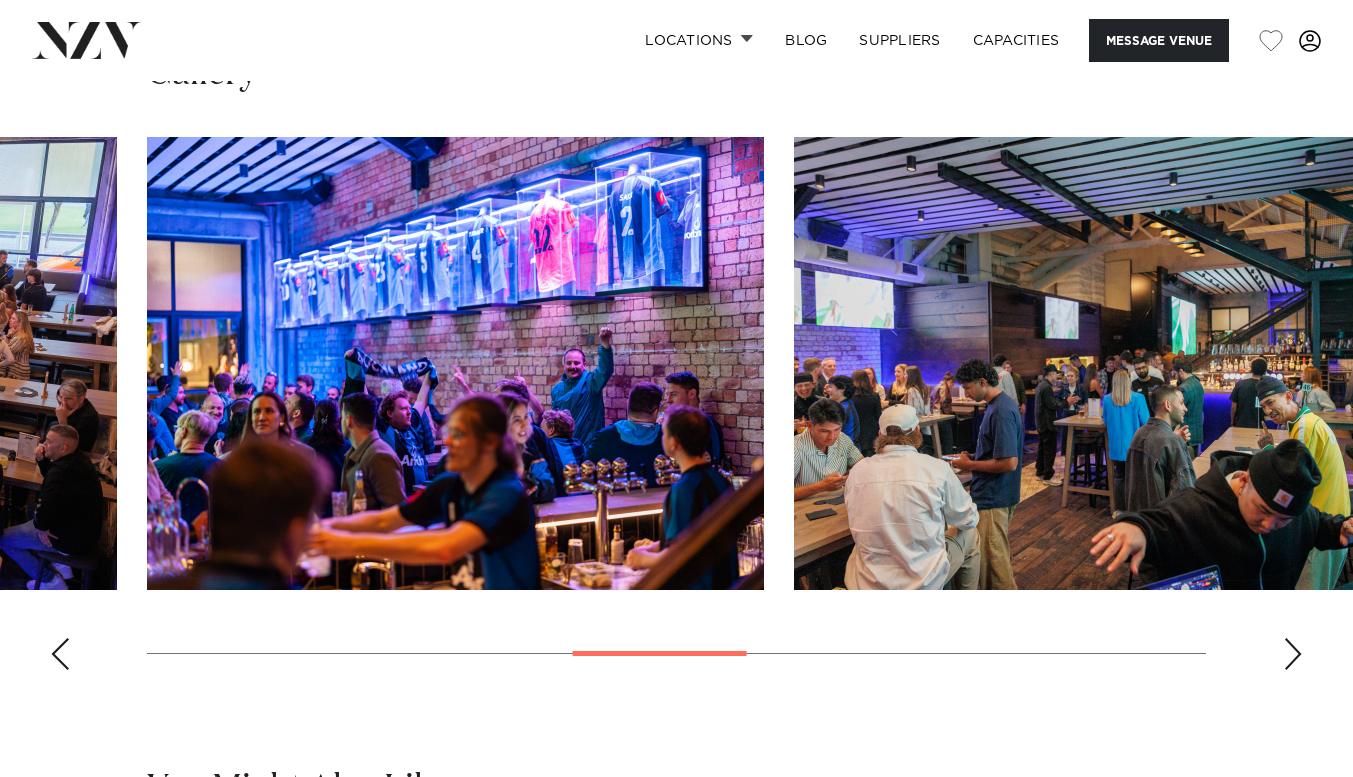 click at bounding box center (1293, 654) 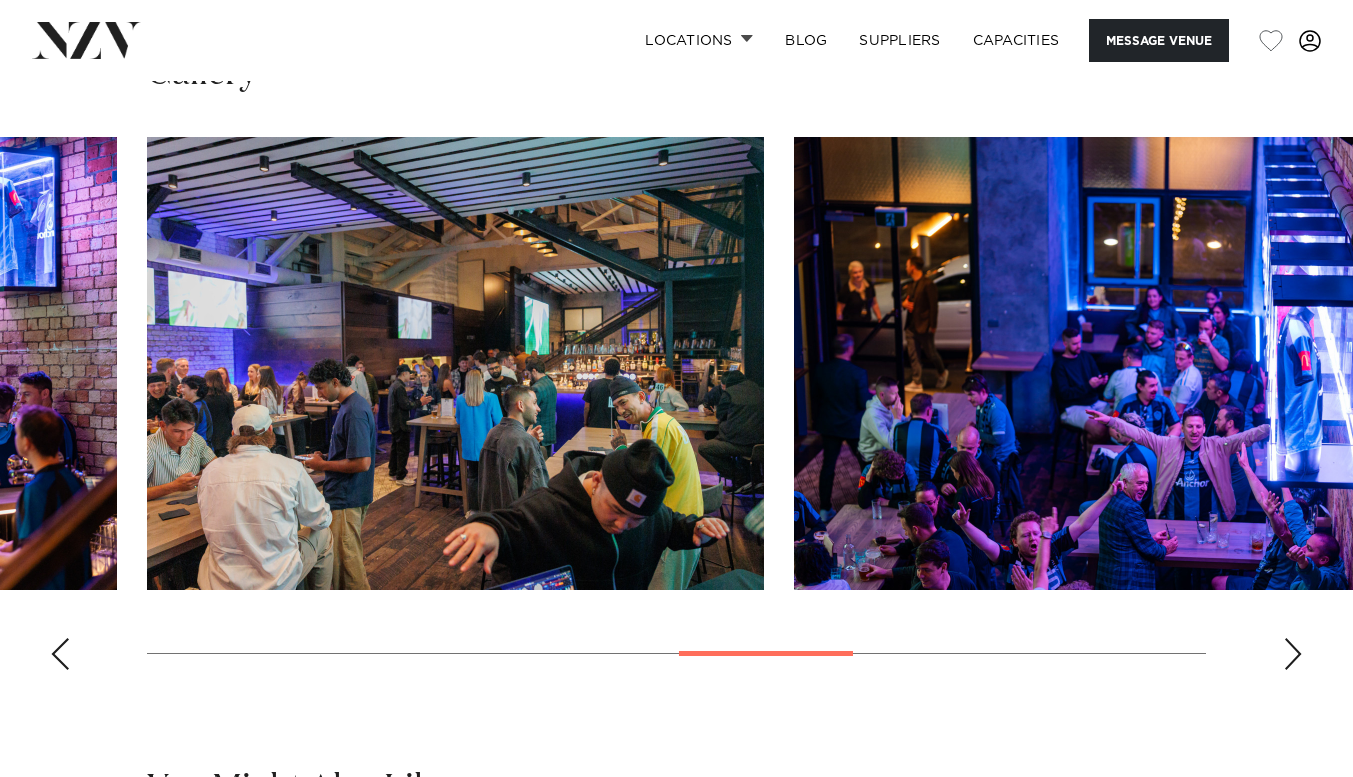 click at bounding box center (1293, 654) 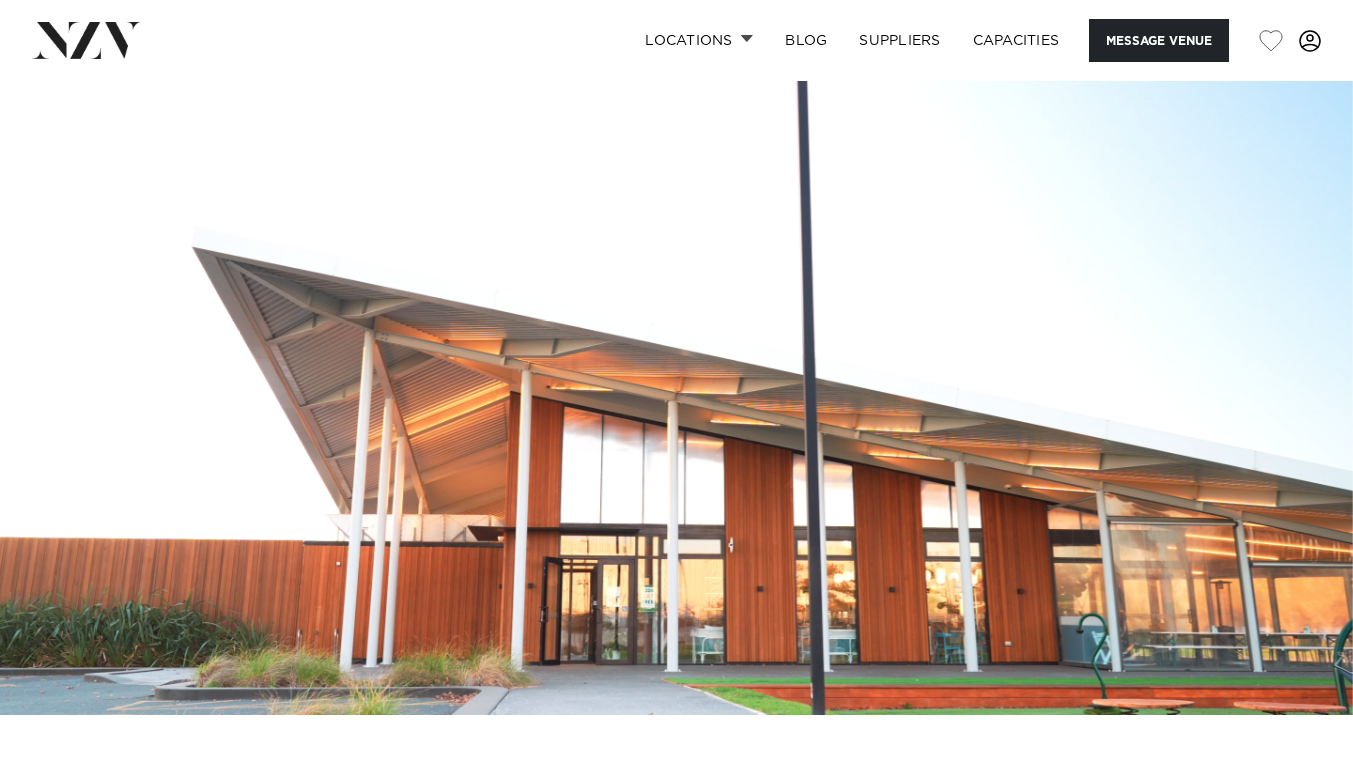 scroll, scrollTop: 0, scrollLeft: 0, axis: both 